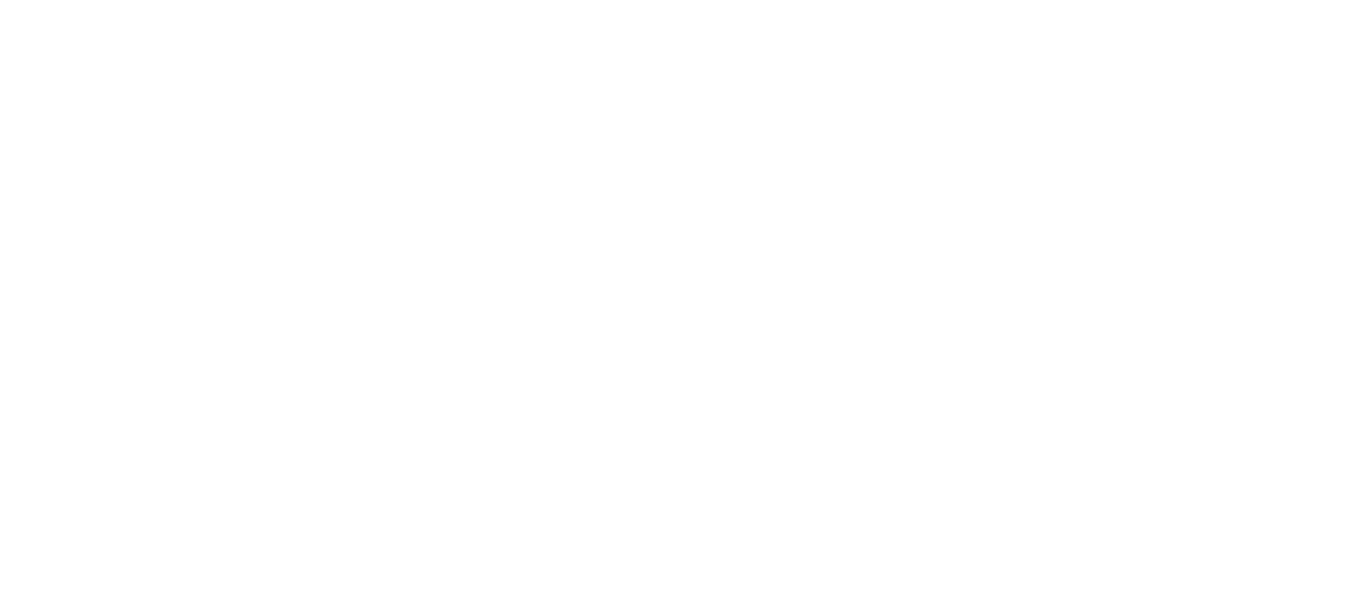 scroll, scrollTop: 0, scrollLeft: 0, axis: both 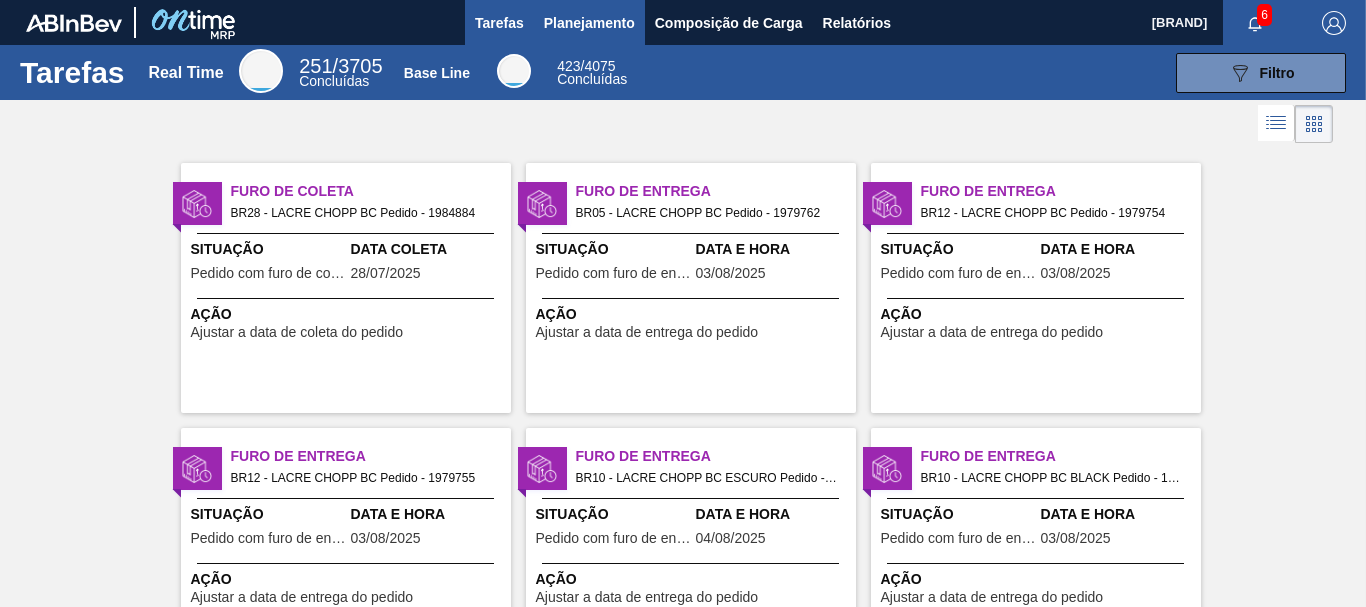 click on "Planejamento" at bounding box center (589, 22) 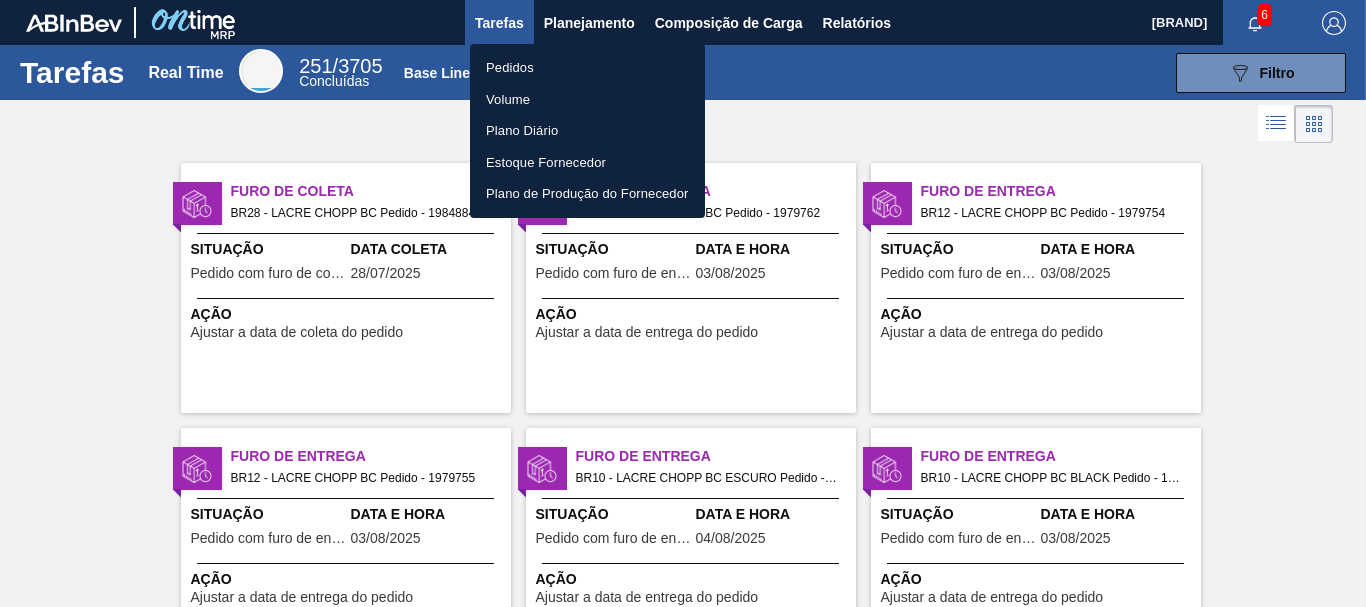 click on "Pedidos" at bounding box center [587, 68] 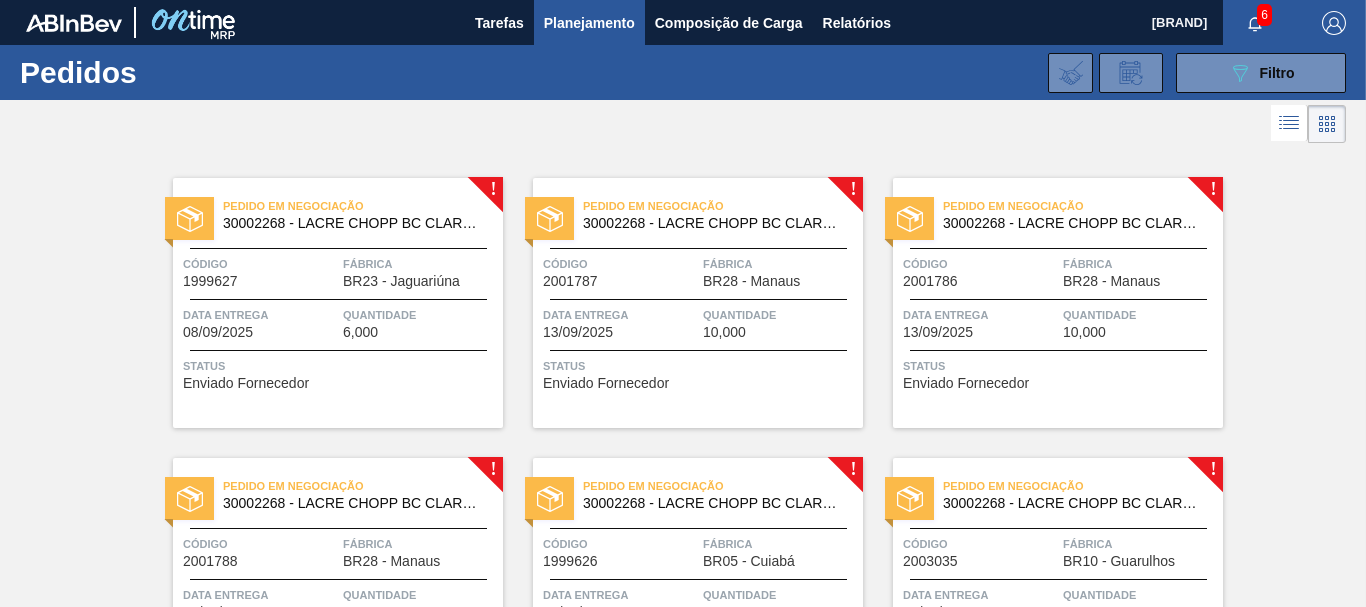 type 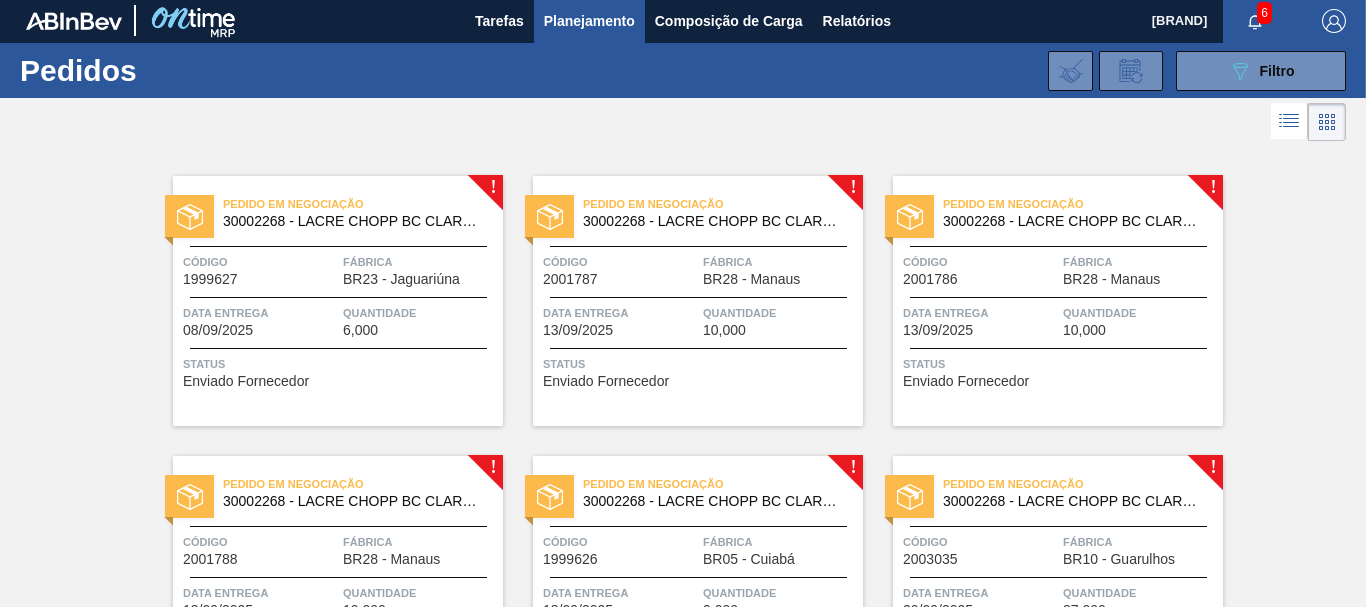 scroll, scrollTop: 0, scrollLeft: 0, axis: both 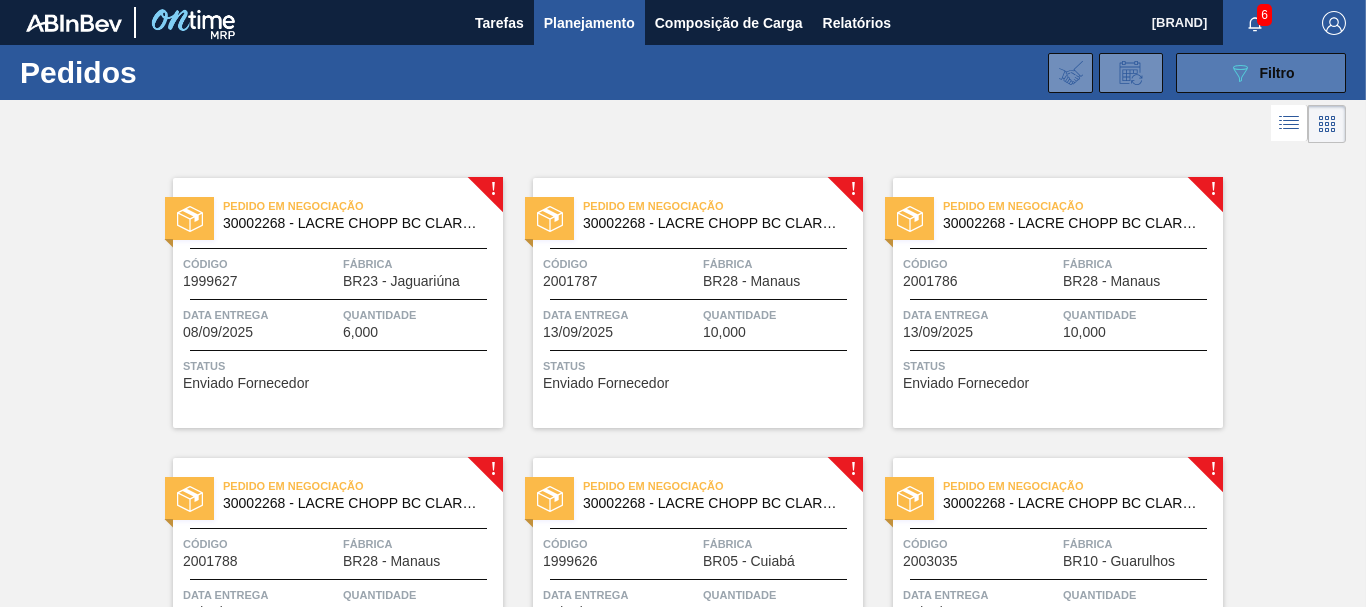 click on "089F7B8B-B2A5-4AFE-B5C0-19BA573D28AC Filtro" at bounding box center (1261, 73) 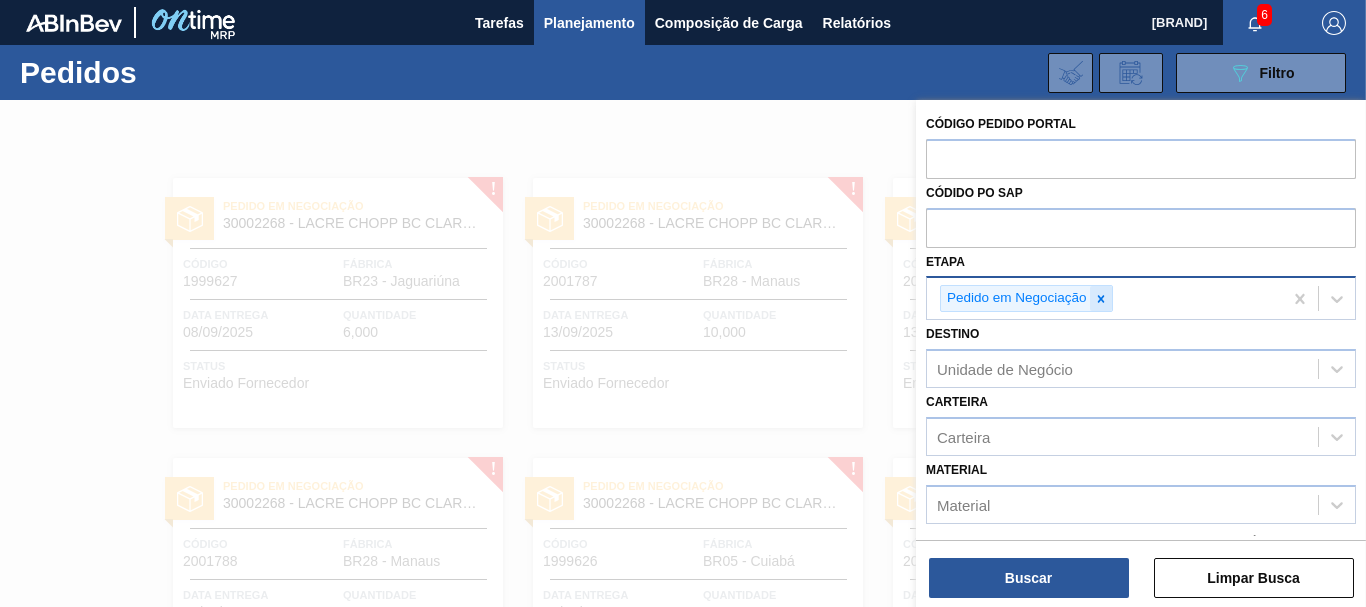 click 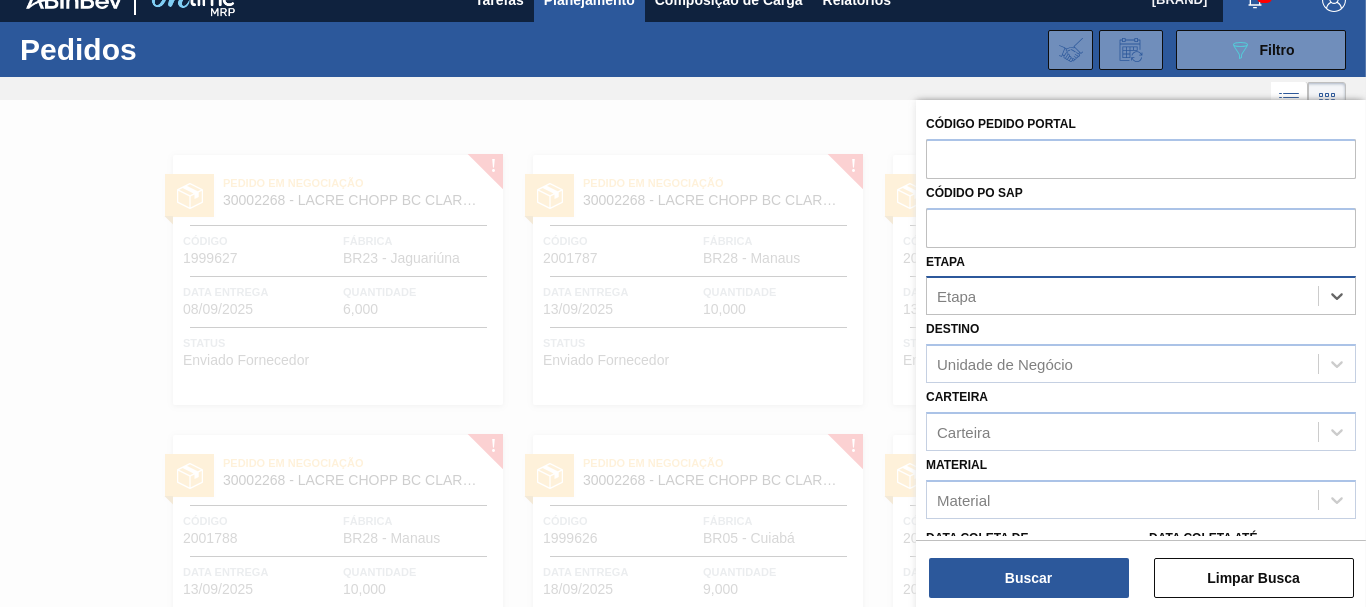 click on "Etapa" at bounding box center [1122, 296] 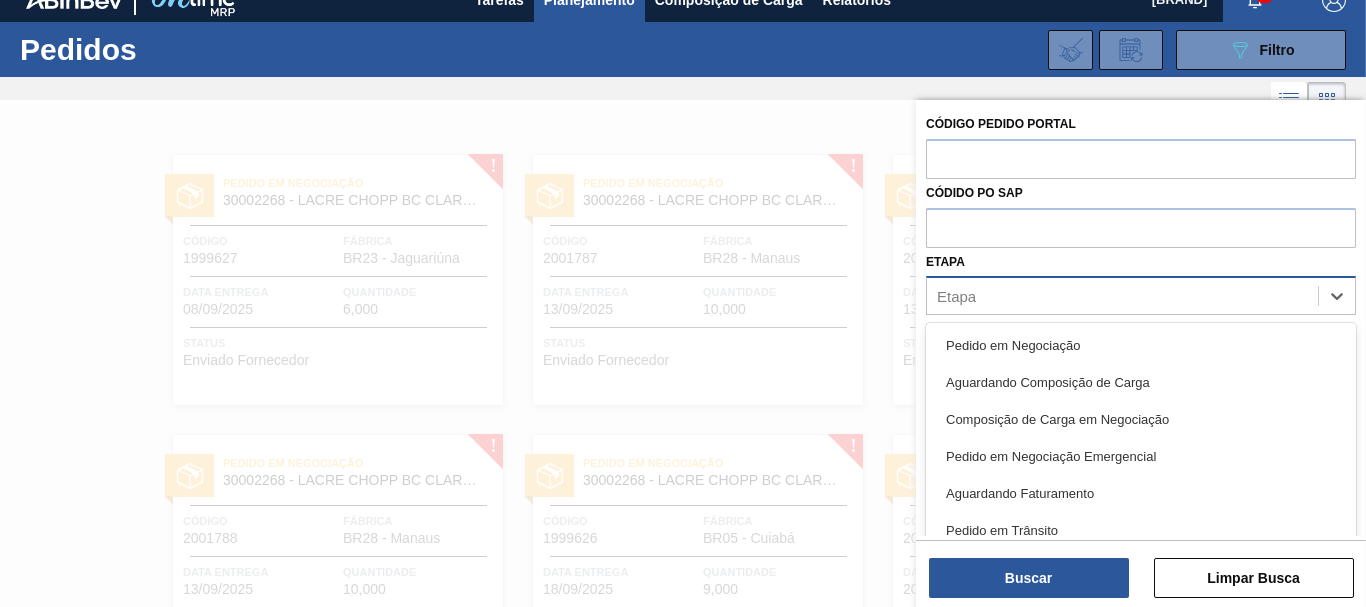 scroll, scrollTop: 24, scrollLeft: 0, axis: vertical 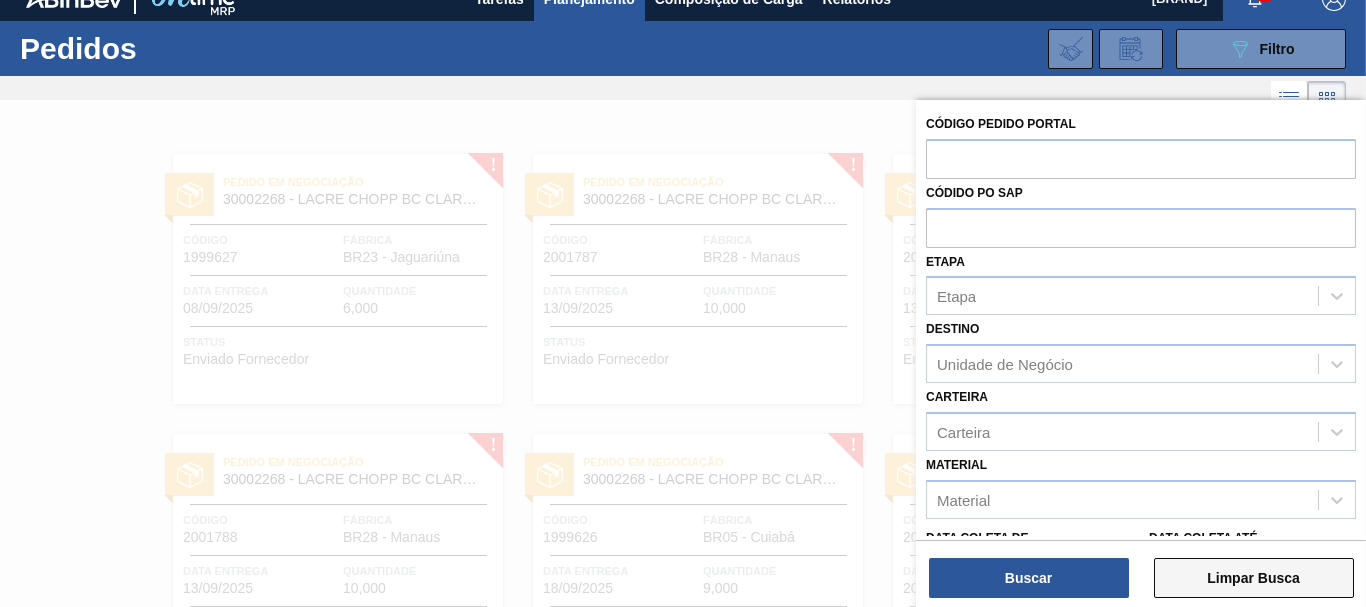 click on "Limpar Busca" at bounding box center (1254, 578) 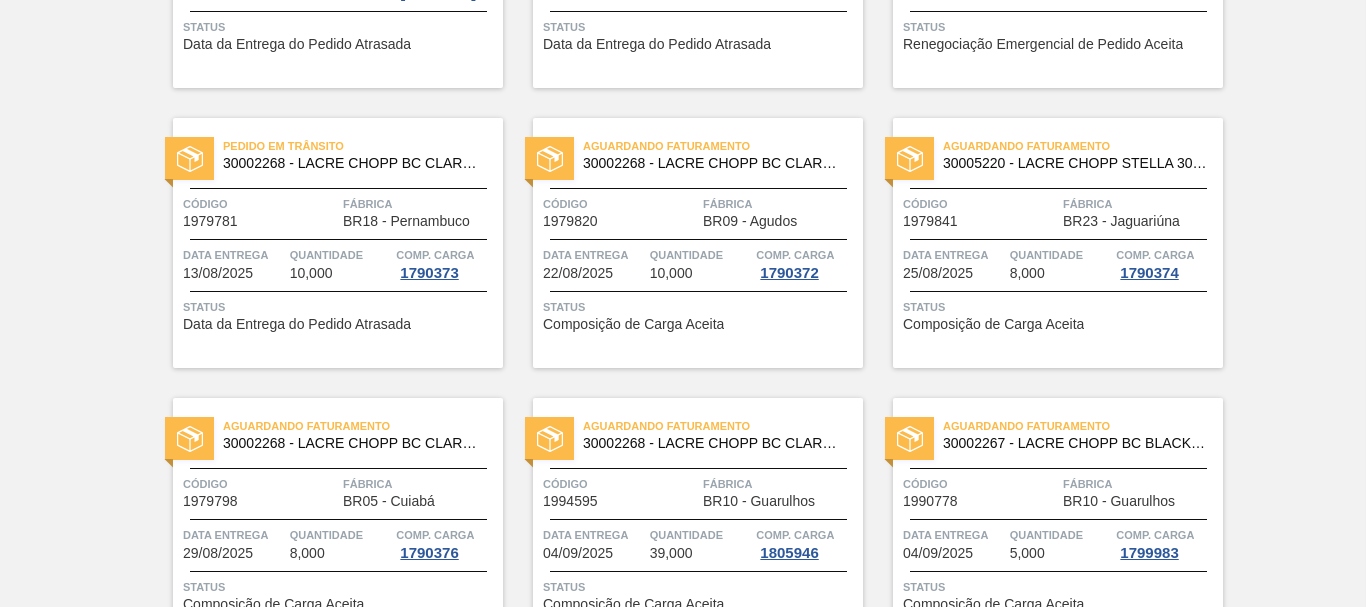 scroll, scrollTop: 0, scrollLeft: 0, axis: both 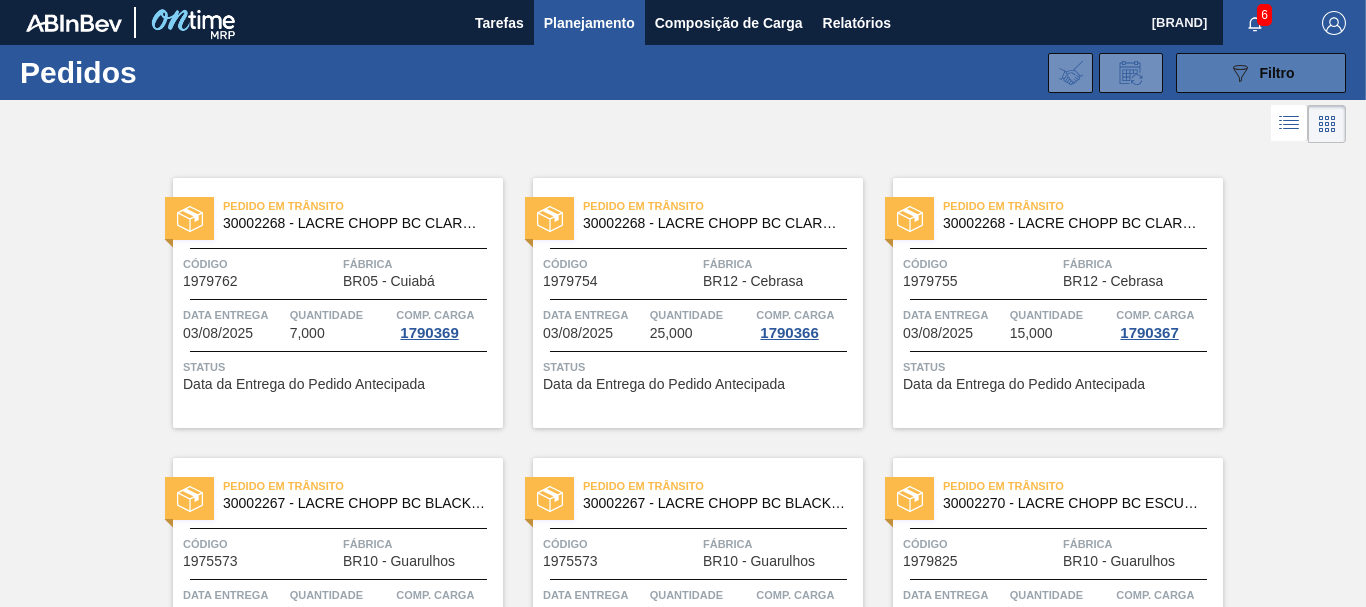 click on "089F7B8B-B2A5-4AFE-B5C0-19BA573D28AC" 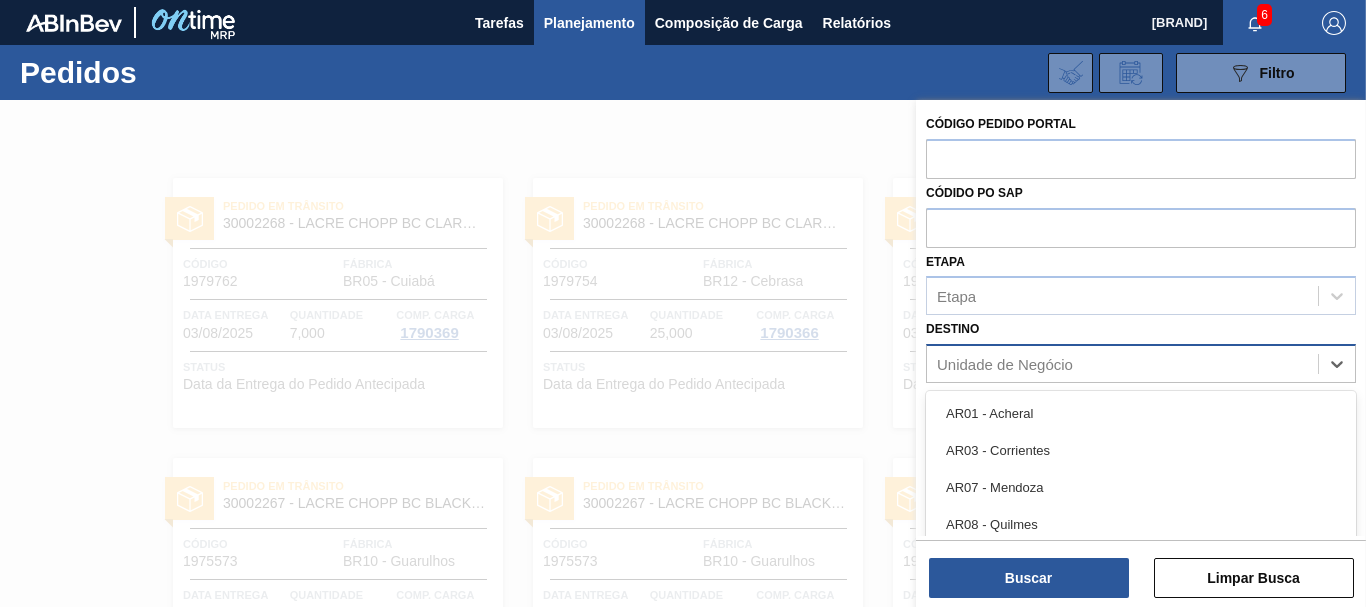 scroll, scrollTop: 92, scrollLeft: 0, axis: vertical 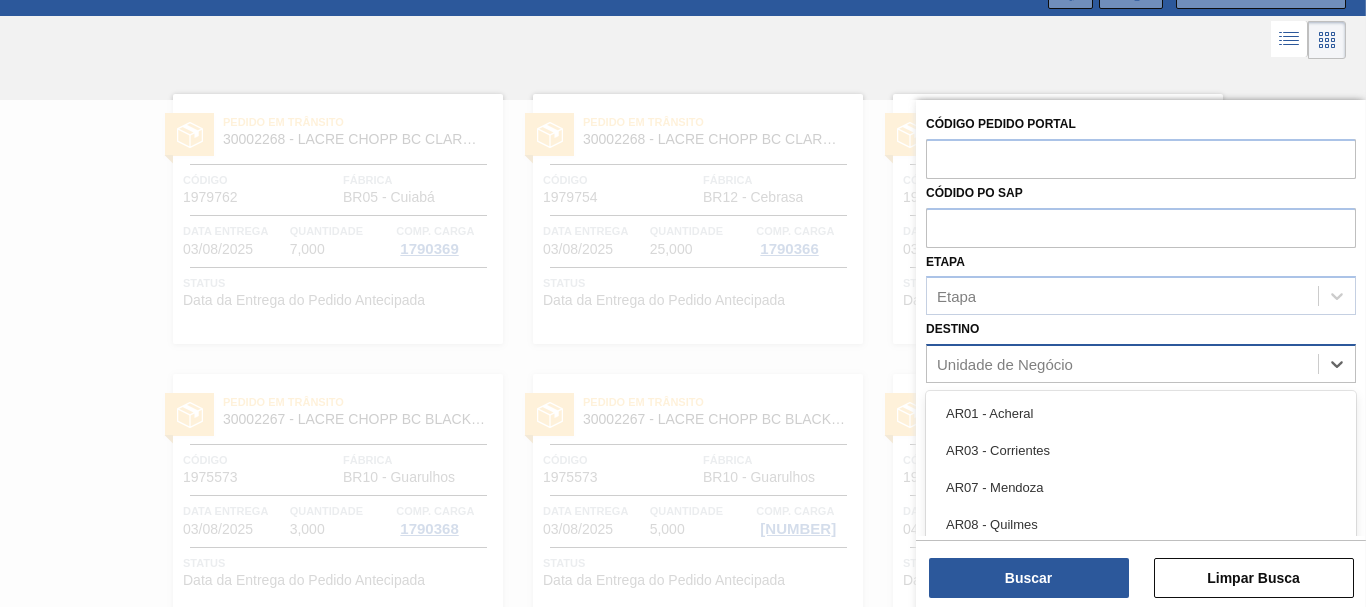 click on "Unidade de Negócio" at bounding box center [1122, 364] 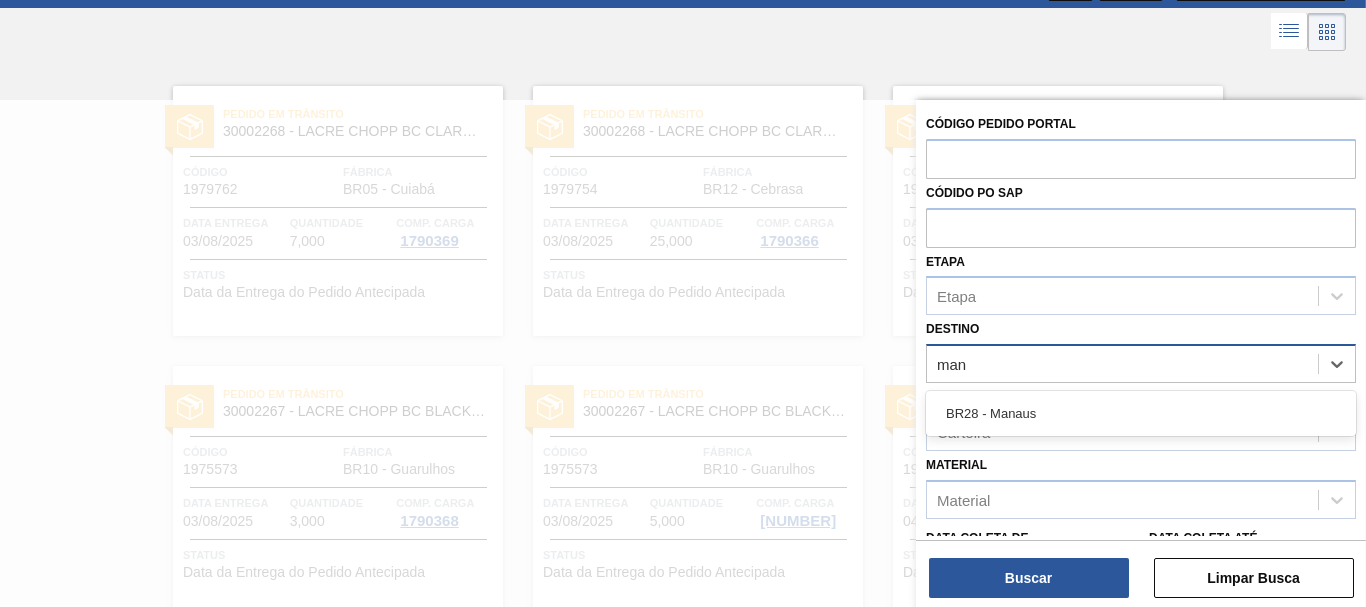 type on "mana" 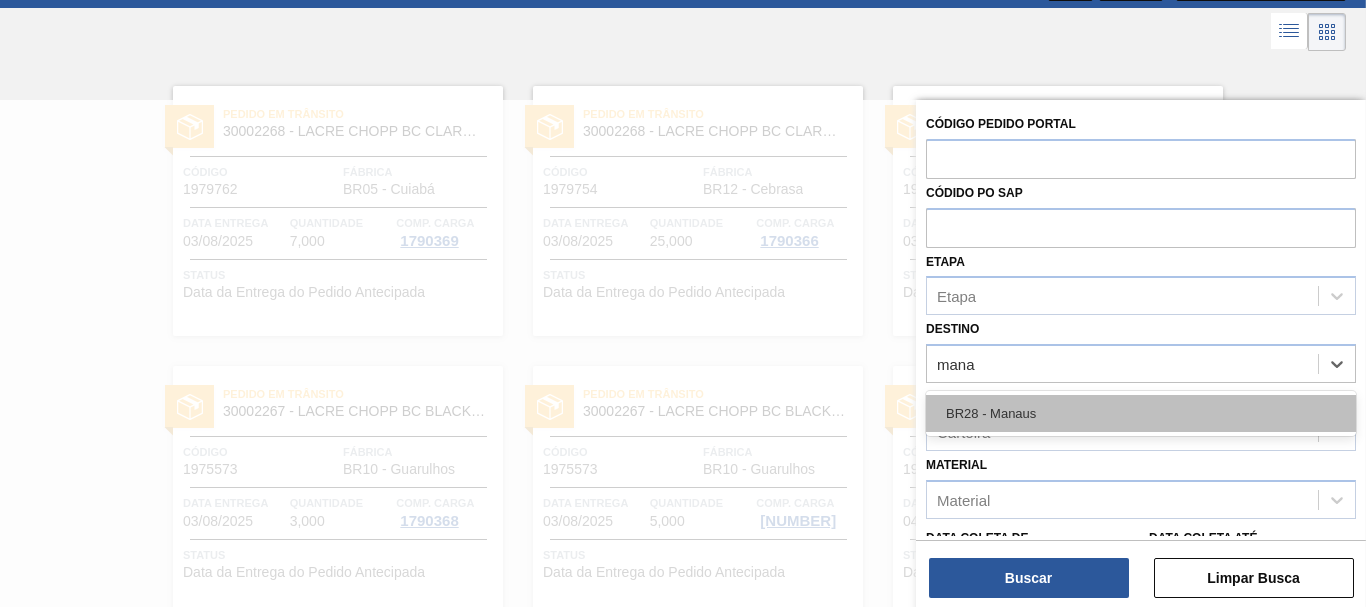 click on "BR28 - Manaus" at bounding box center (1141, 413) 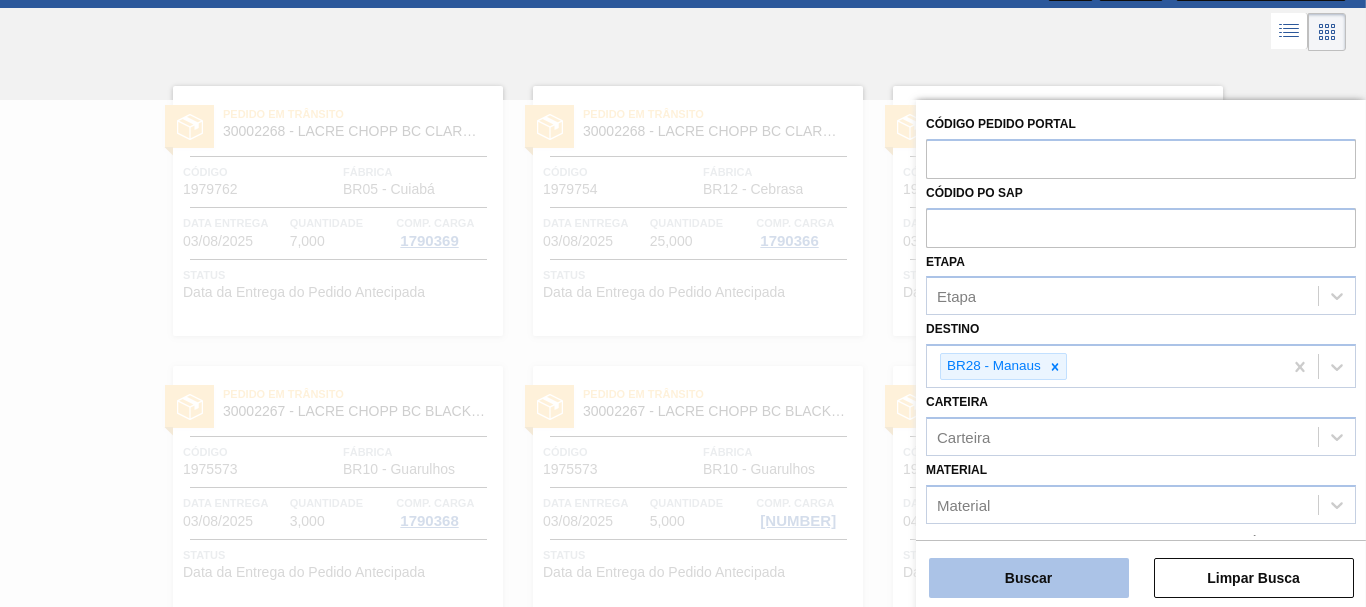 click on "Buscar" at bounding box center (1029, 578) 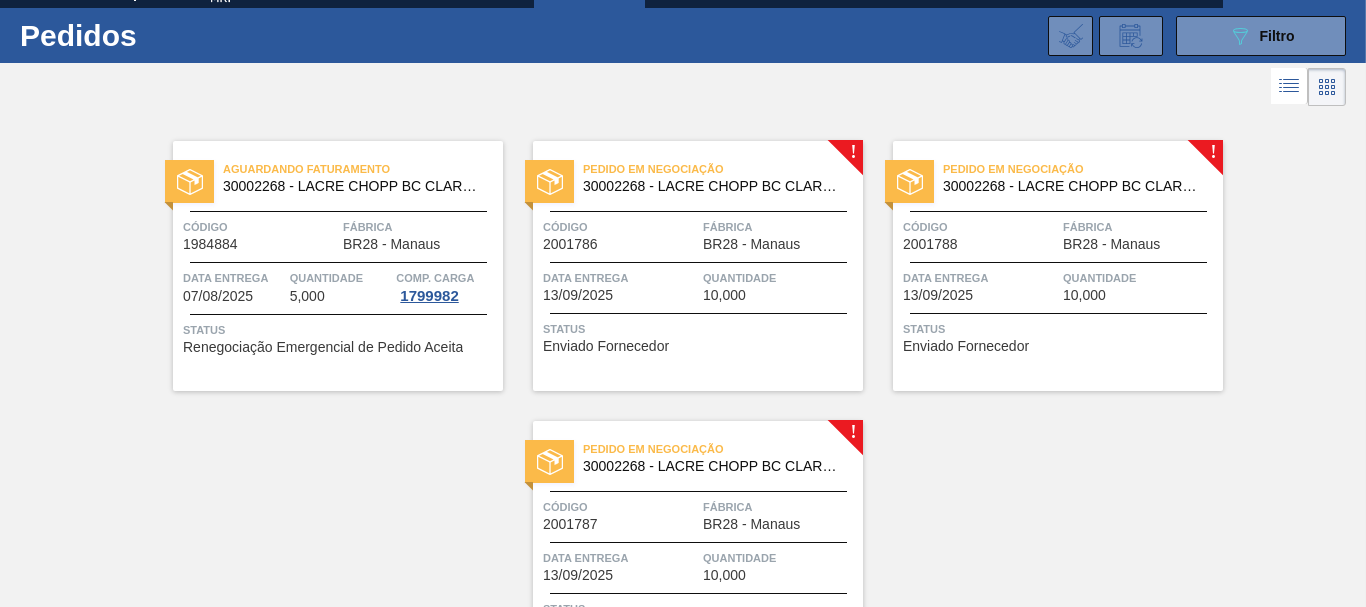 scroll, scrollTop: 33, scrollLeft: 0, axis: vertical 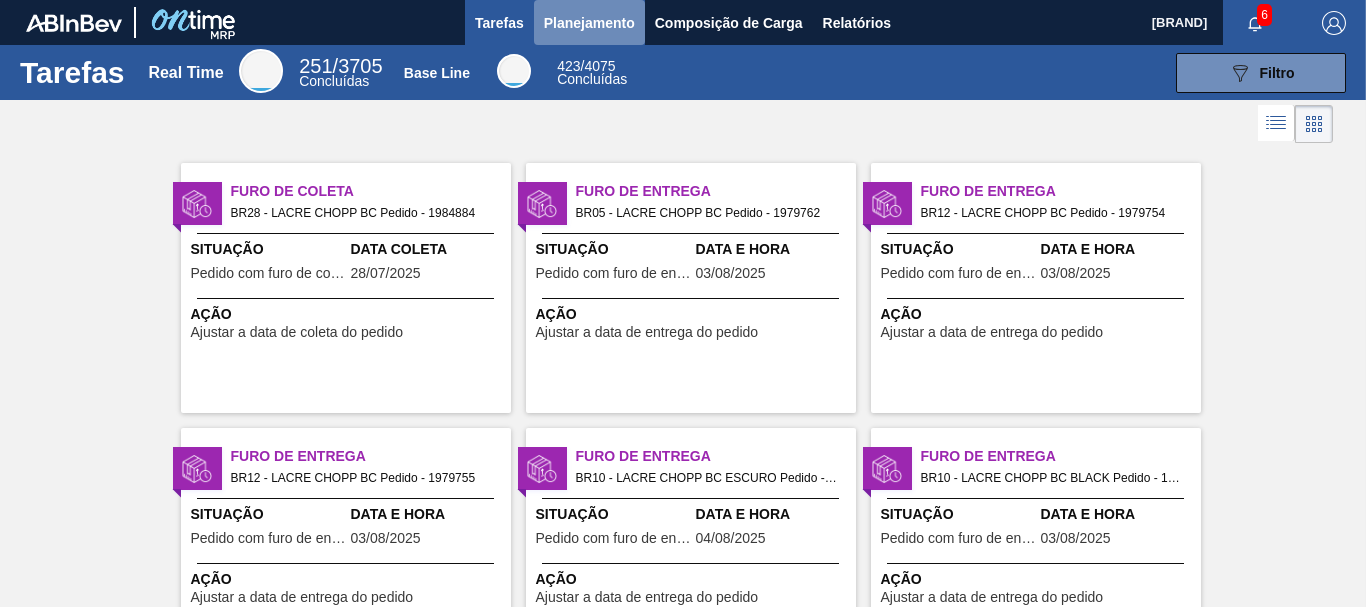 click on "Planejamento" at bounding box center [589, 23] 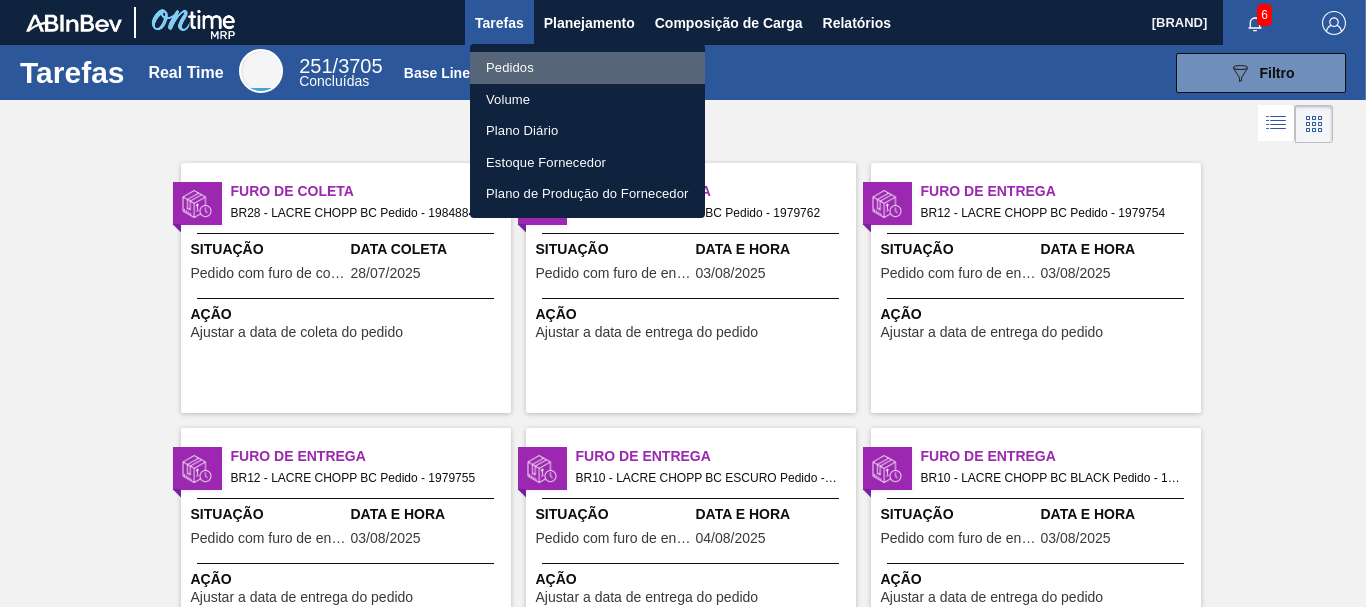 click on "Pedidos" at bounding box center (587, 68) 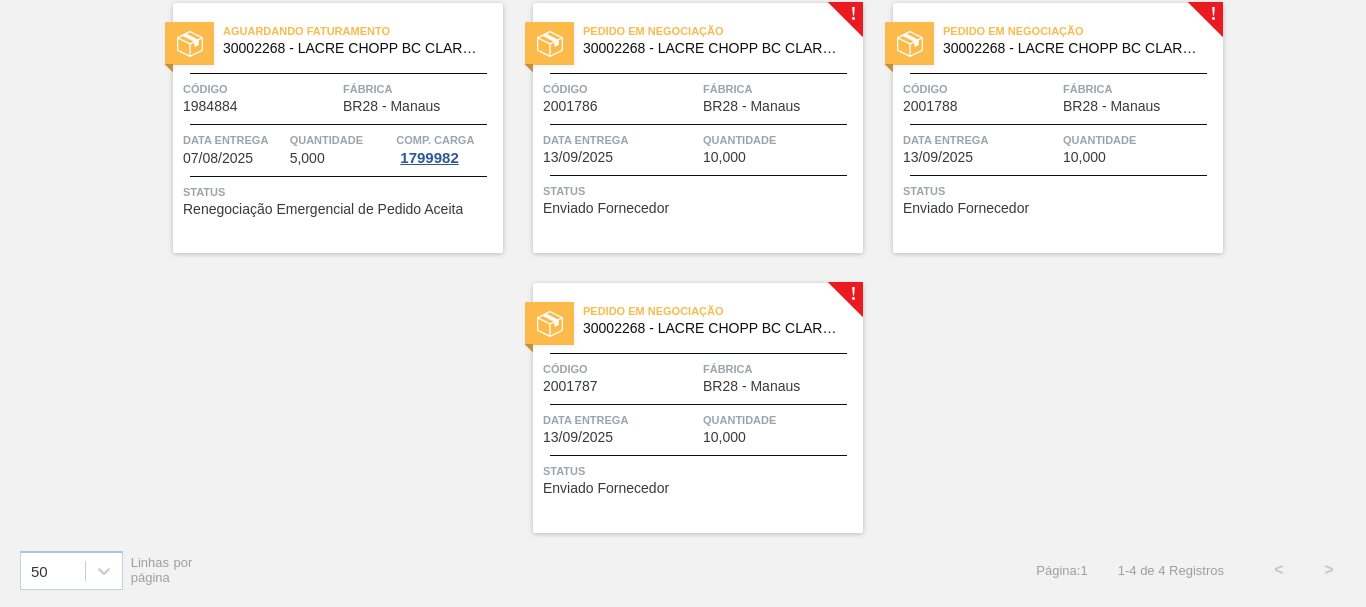 scroll, scrollTop: 135, scrollLeft: 0, axis: vertical 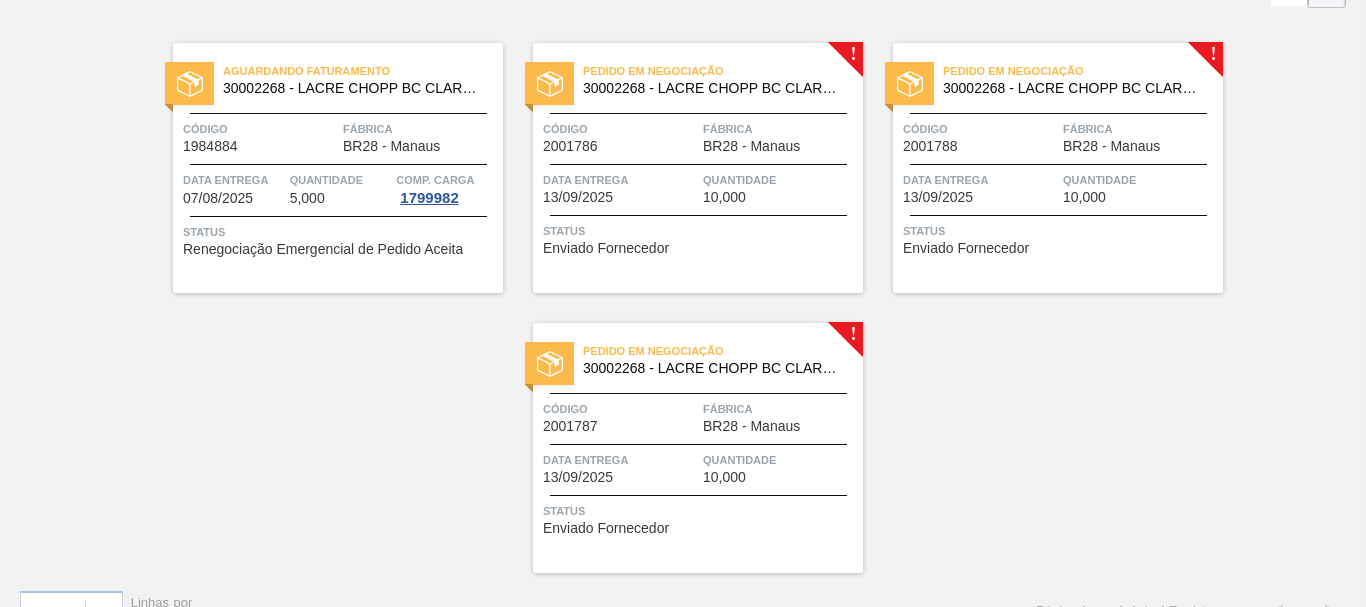 click on "Quantidade" at bounding box center (780, 180) 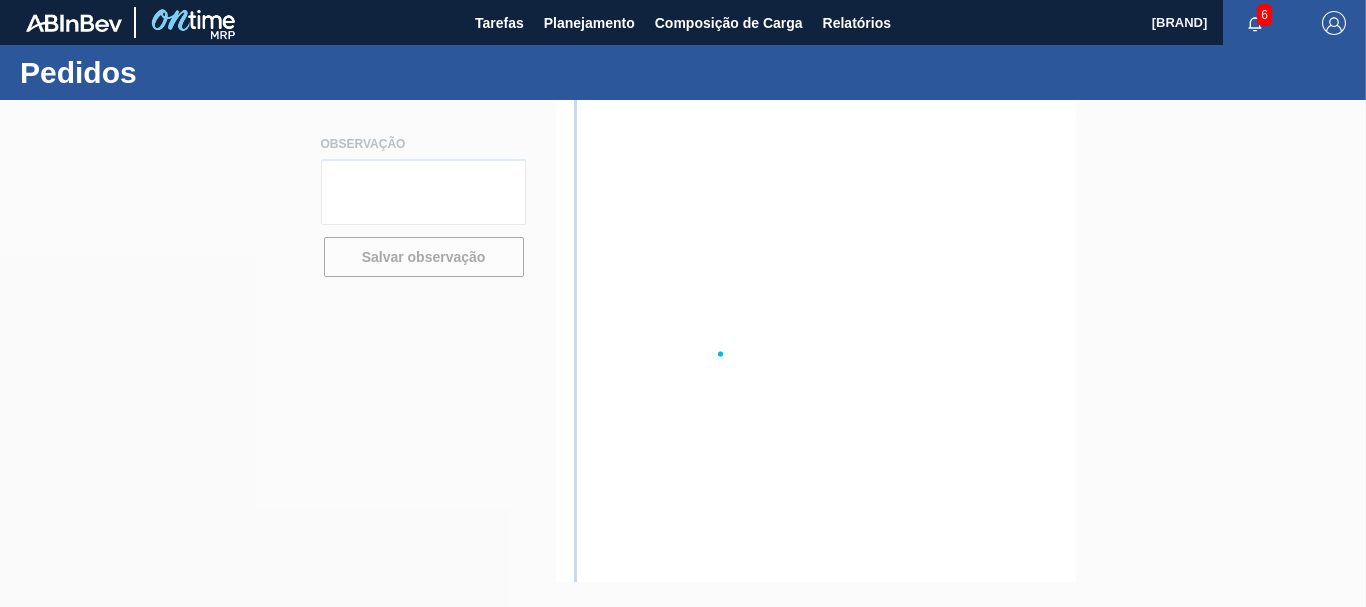 scroll, scrollTop: 0, scrollLeft: 0, axis: both 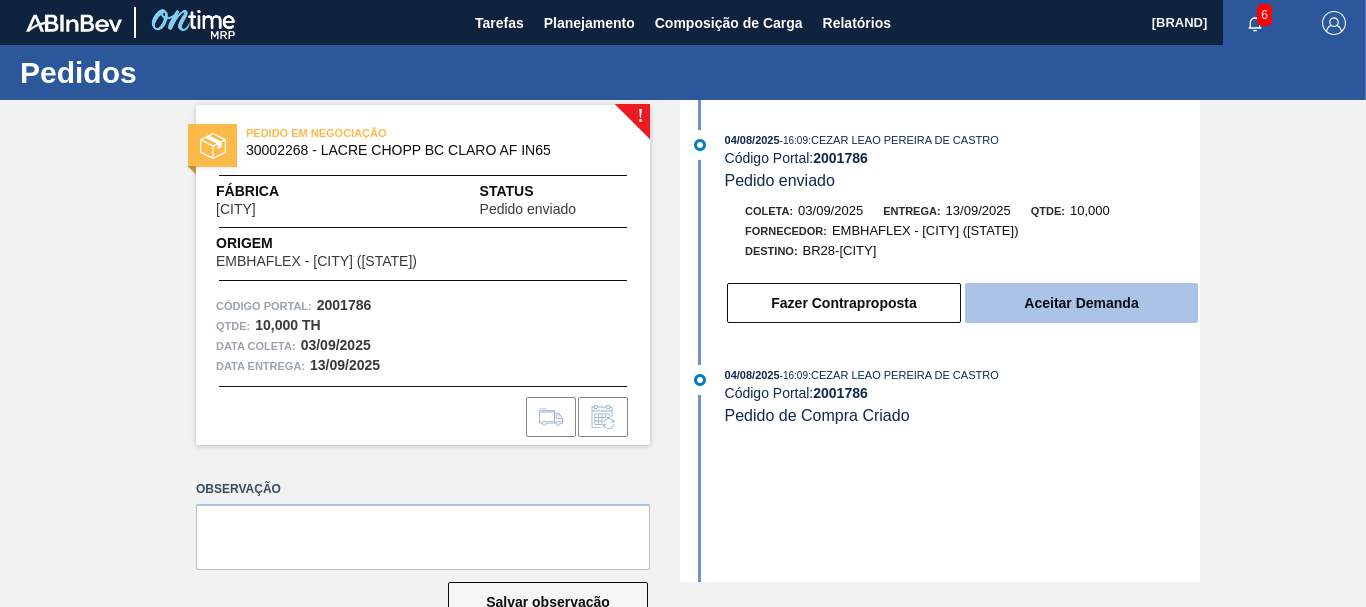 click on "Aceitar Demanda" at bounding box center [1081, 303] 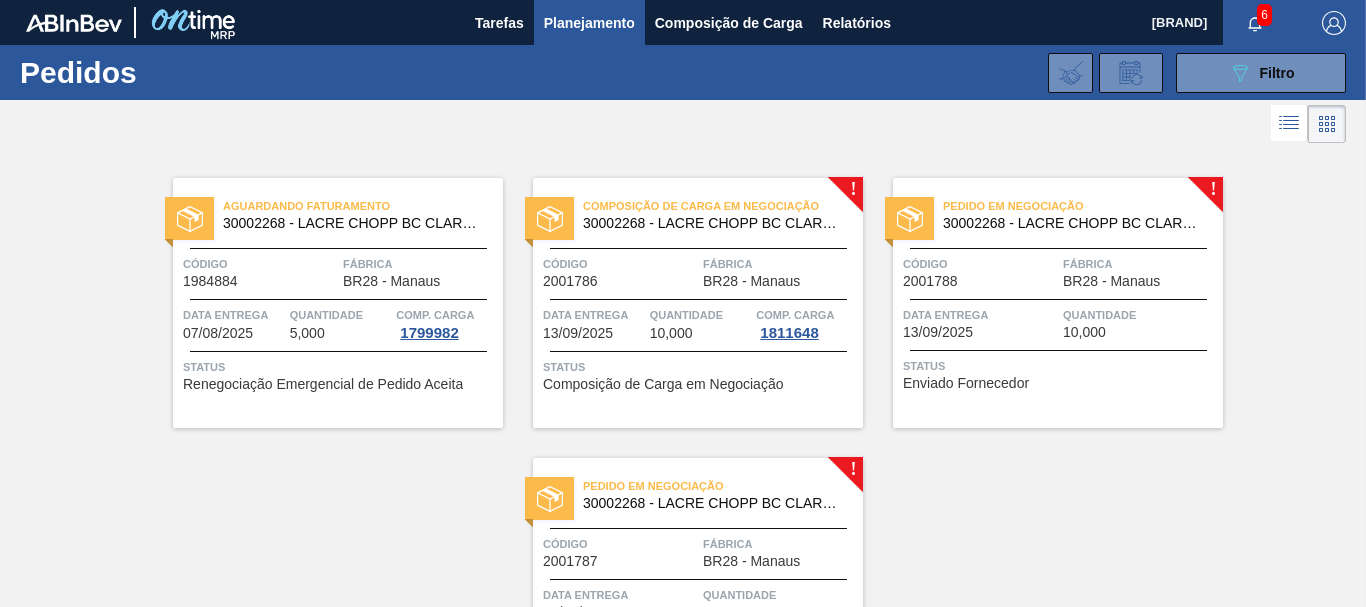 click at bounding box center [1058, 299] 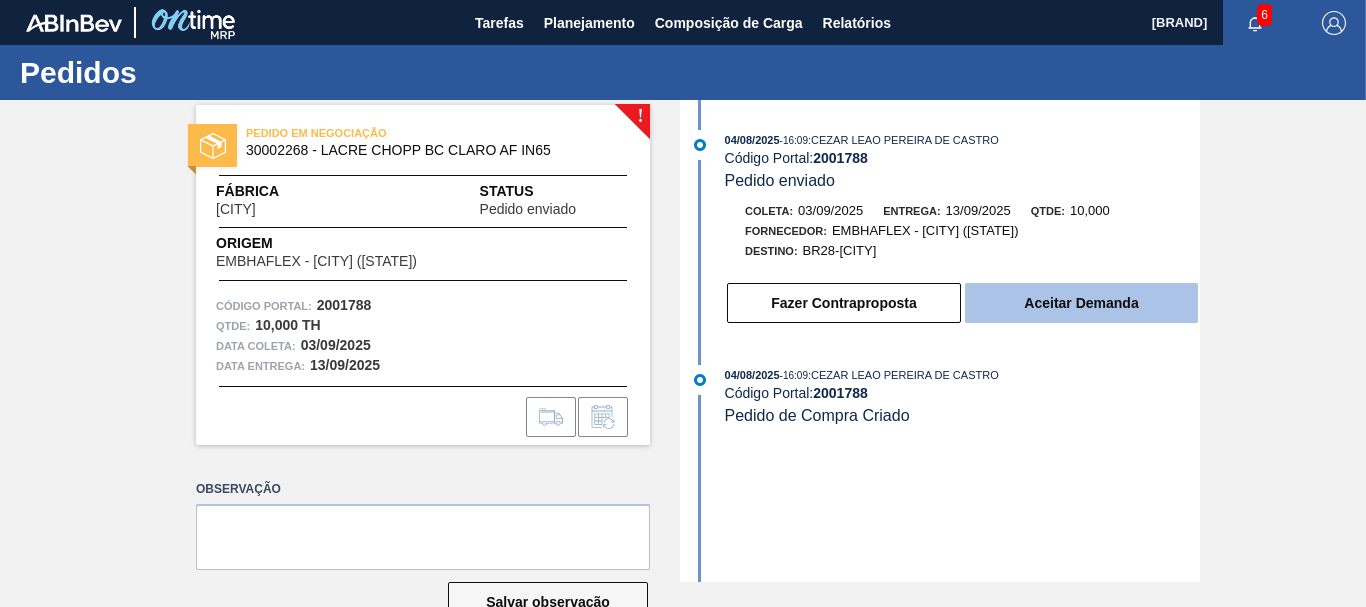 click on "Aceitar Demanda" at bounding box center (1081, 303) 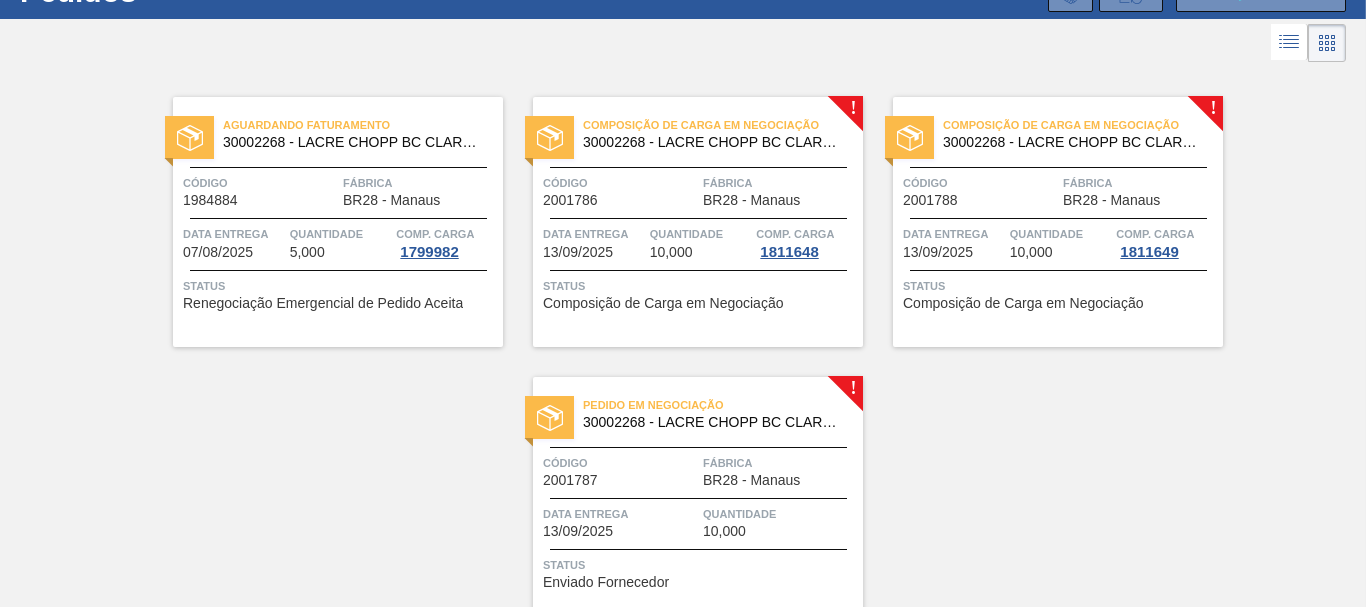 scroll, scrollTop: 120, scrollLeft: 0, axis: vertical 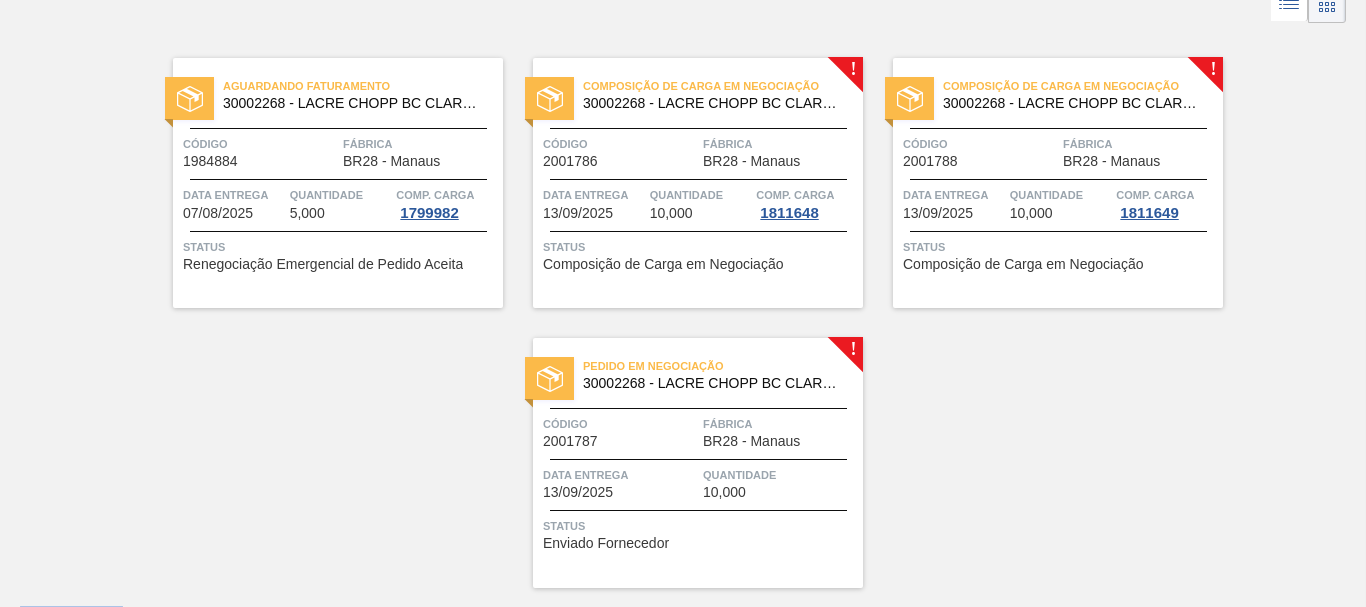 click on "Pedido em Negociação 30002268 - LACRE CHOPP BC CLARO AF IN65 Código 2001787 Fábrica BR28 - [CITY] Data entrega [DATE] Quantidade 10,000 Status Enviado Fornecedor" at bounding box center [698, 463] 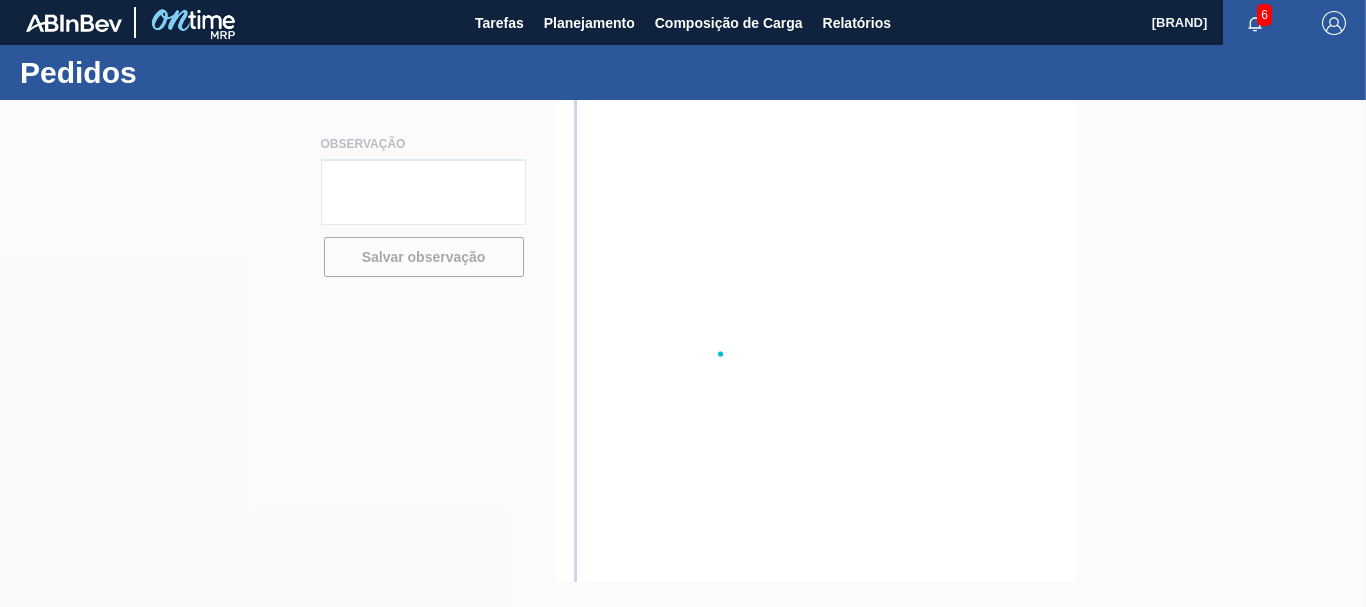scroll, scrollTop: 0, scrollLeft: 0, axis: both 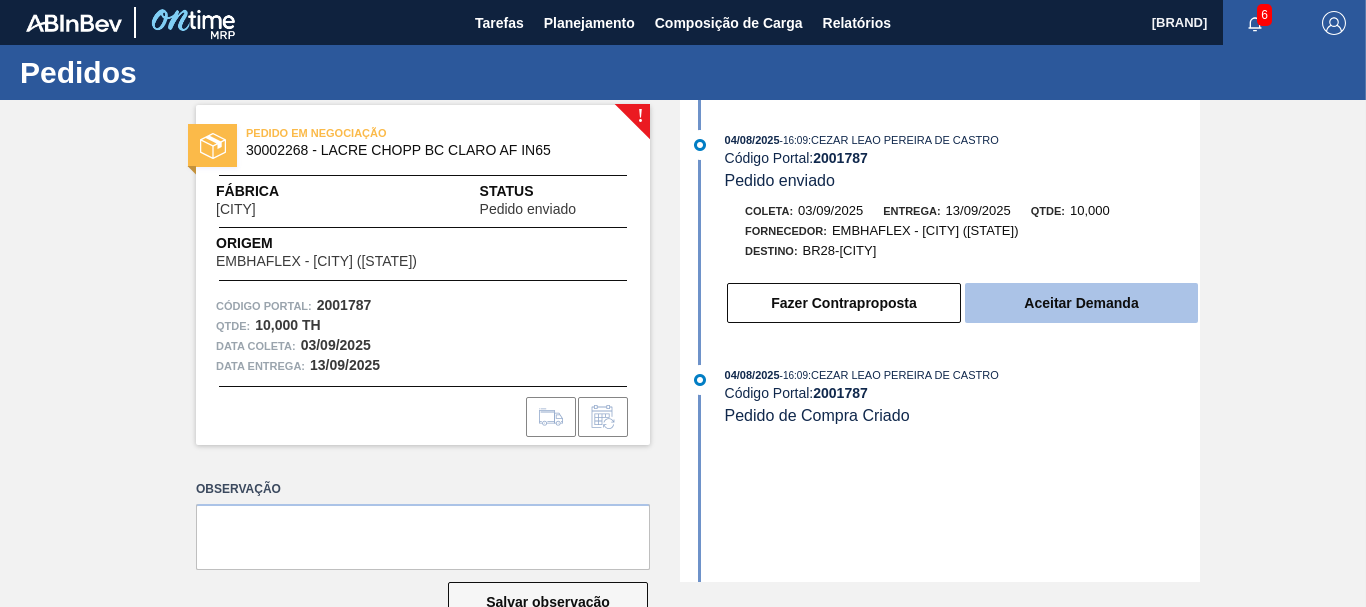 click on "Aceitar Demanda" at bounding box center [1081, 303] 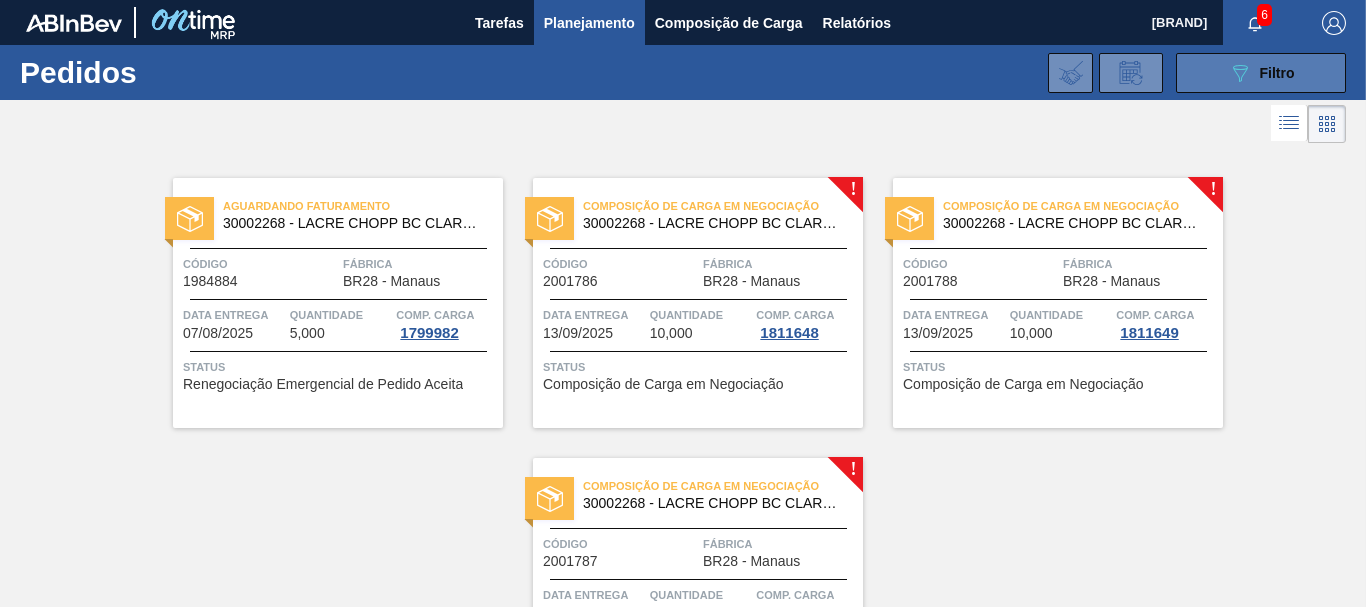 click on "089F7B8B-B2A5-4AFE-B5C0-19BA573D28AC" 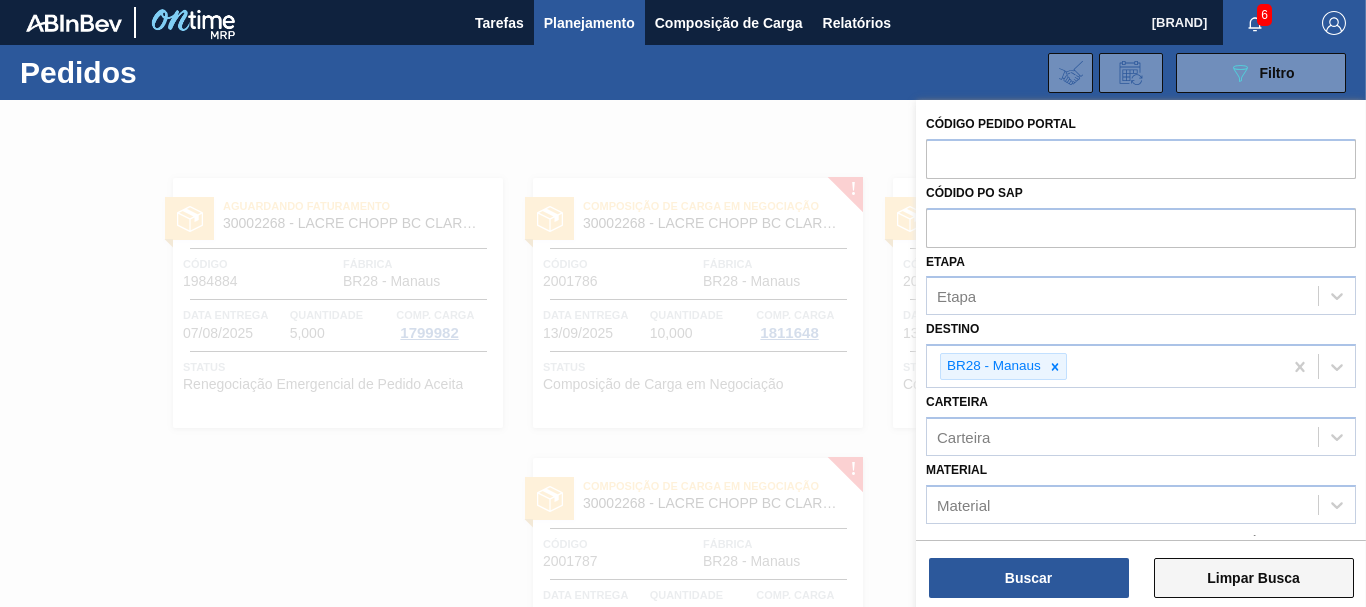 click on "Limpar Busca" at bounding box center [1254, 578] 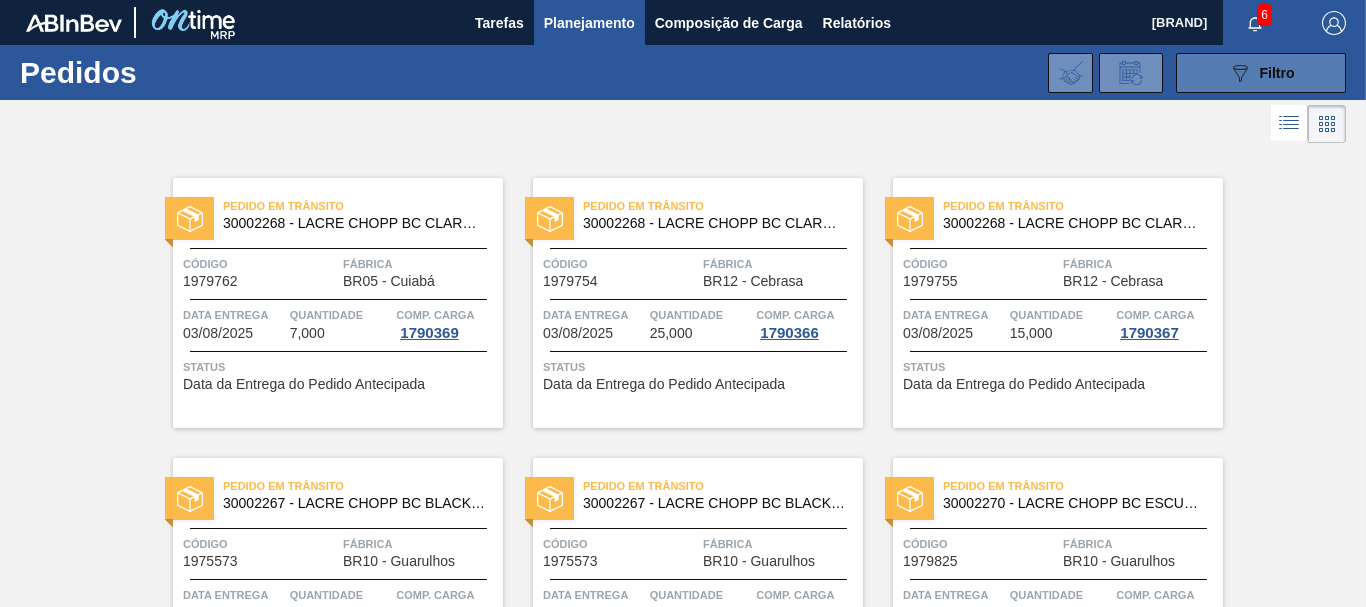 click on "089F7B8B-B2A5-4AFE-B5C0-19BA573D28AC Filtro" at bounding box center (1261, 73) 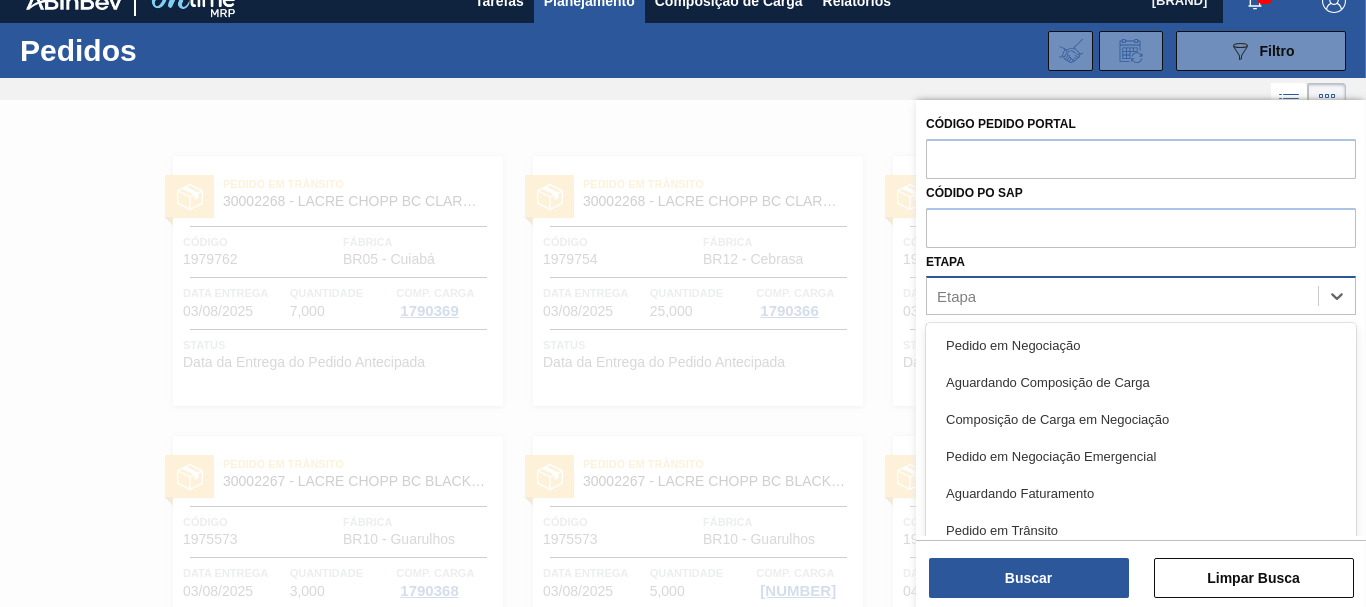click on "Etapa" at bounding box center (1122, 296) 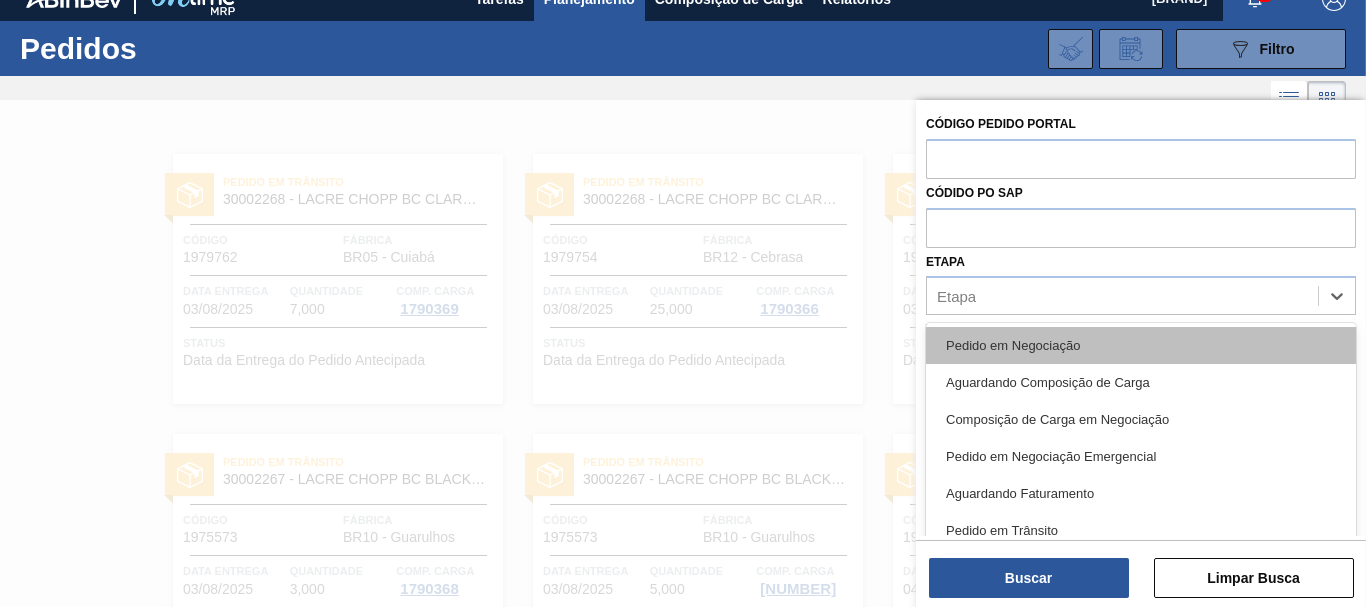 click on "Pedido em Negociação" at bounding box center (1141, 345) 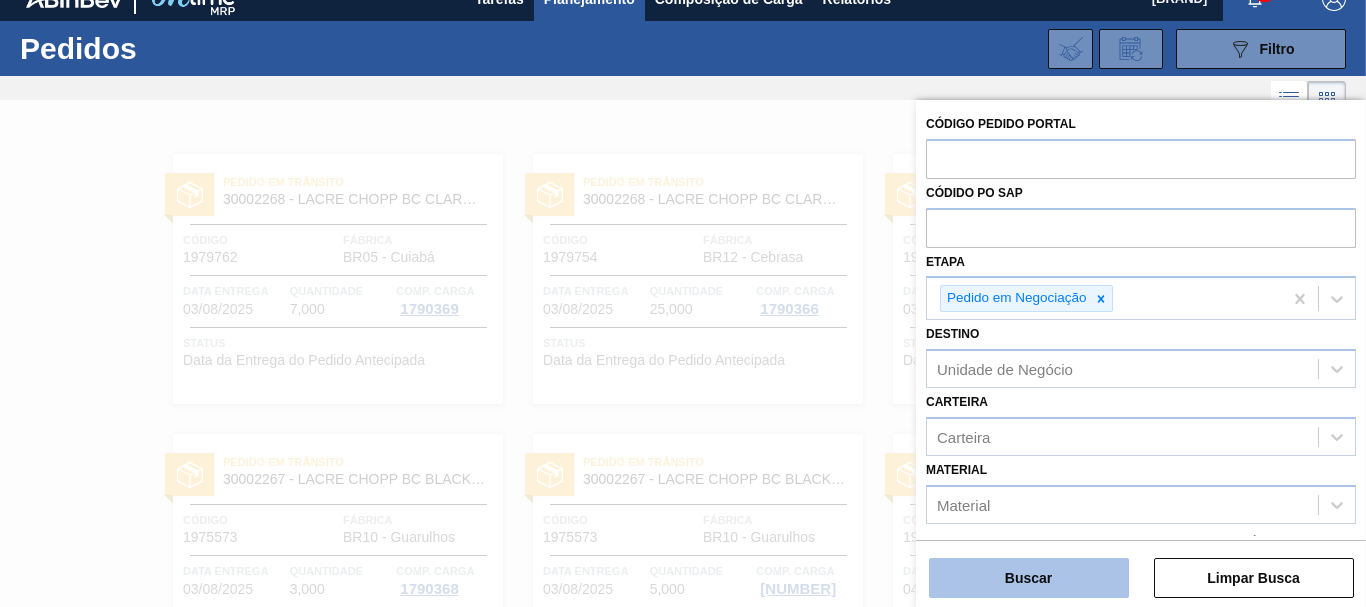 click on "Buscar" at bounding box center [1029, 578] 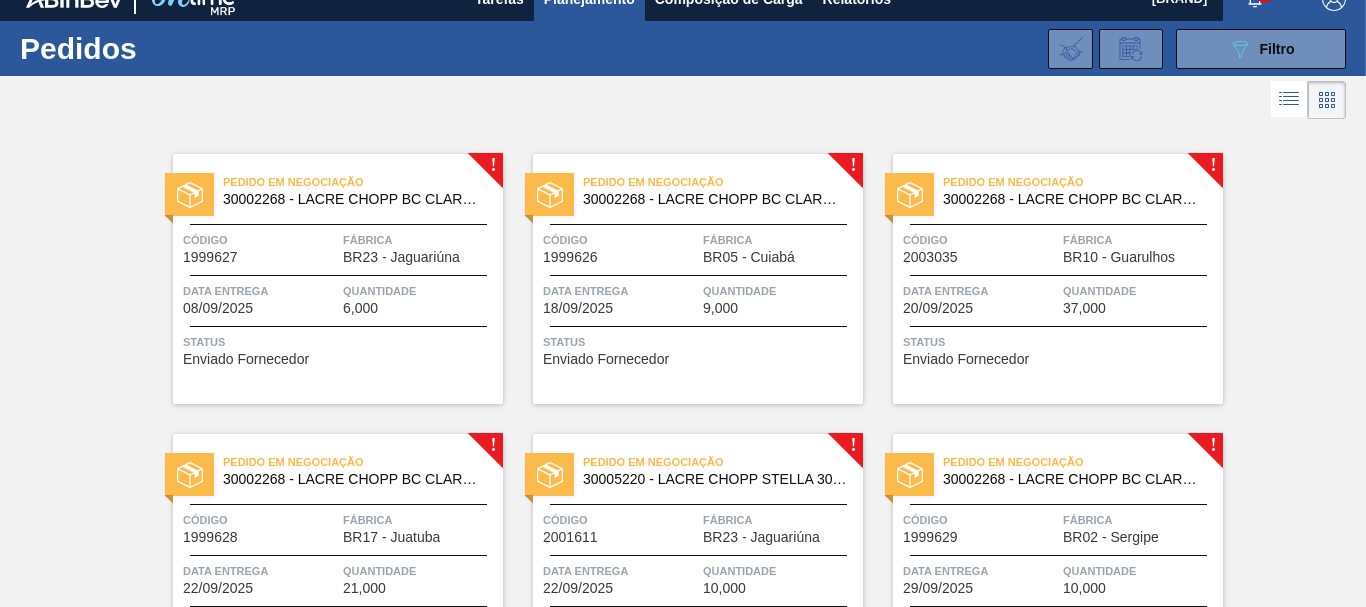 click on "! Pedido em Negociação 30002268 - LACRE CHOPP BC CLARO AF IN65 Código 1999627 Fábrica BR23 - [CITY] Data entrega [DATE] Quantidade 6,000 Status Enviado Fornecedor ! Pedido em Negociação 30002268 - LACRE CHOPP BC CLARO AF IN65 Código 1999626 Fábrica BR05 - [CITY] Data entrega [DATE] Quantidade 9,000 Status Enviado Fornecedor ! Pedido em Negociação 30002268 - LACRE CHOPP BC CLARO AF IN65 Código 2003035 Fábrica BR10 - [CITY] Data entrega [DATE] Quantidade 37,000 Status Enviado Fornecedor ! Pedido em Negociação 30002268 - LACRE CHOPP BC CLARO AF IN65 Código 1999628 Fábrica BR17 - [CITY] Data entrega [DATE] Quantidade 21,000 Status Enviado Fornecedor ! Pedido em Negociação 30005220 - LACRE CHOPP STELLA 30L IN65 Código 2001611 Fábrica BR23 - [CITY] Data entrega [DATE] Quantidade 10,000 Status Enviado Fornecedor ! Pedido em Negociação 30002268 - LACRE CHOPP BC CLARO AF IN65 Código 1999629 Fábrica BR02 - [CITY] Data entrega [DATE] Quantidade 10,000 !" at bounding box center (683, 544) 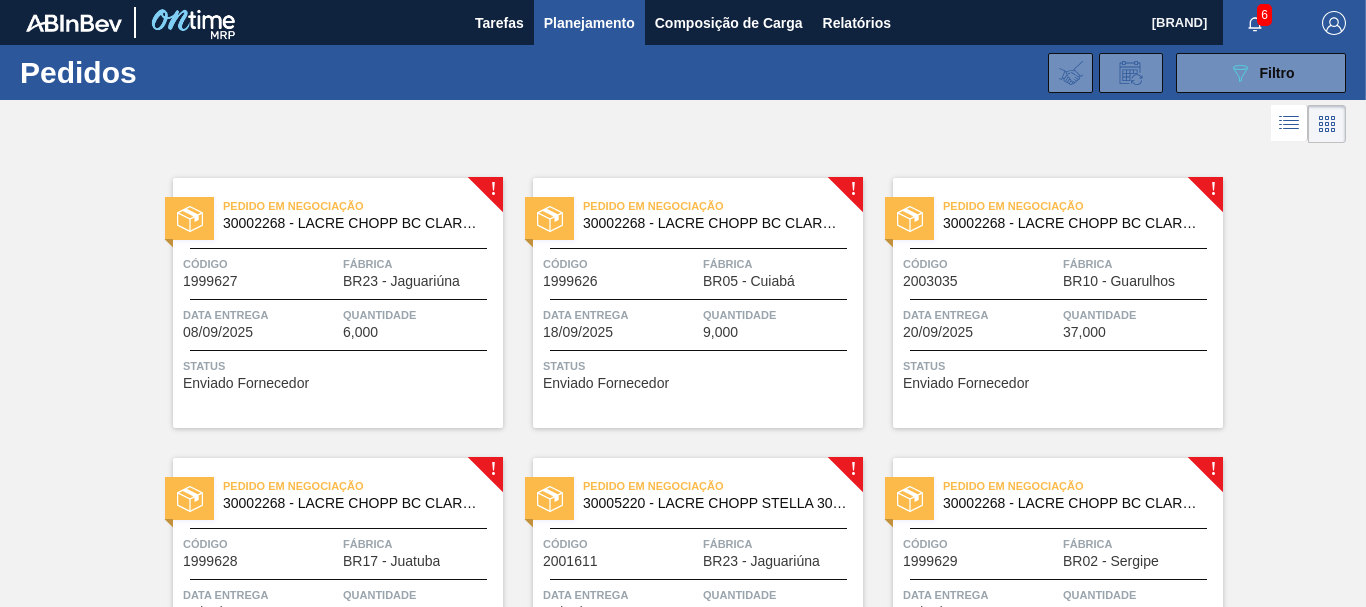 scroll, scrollTop: 40, scrollLeft: 0, axis: vertical 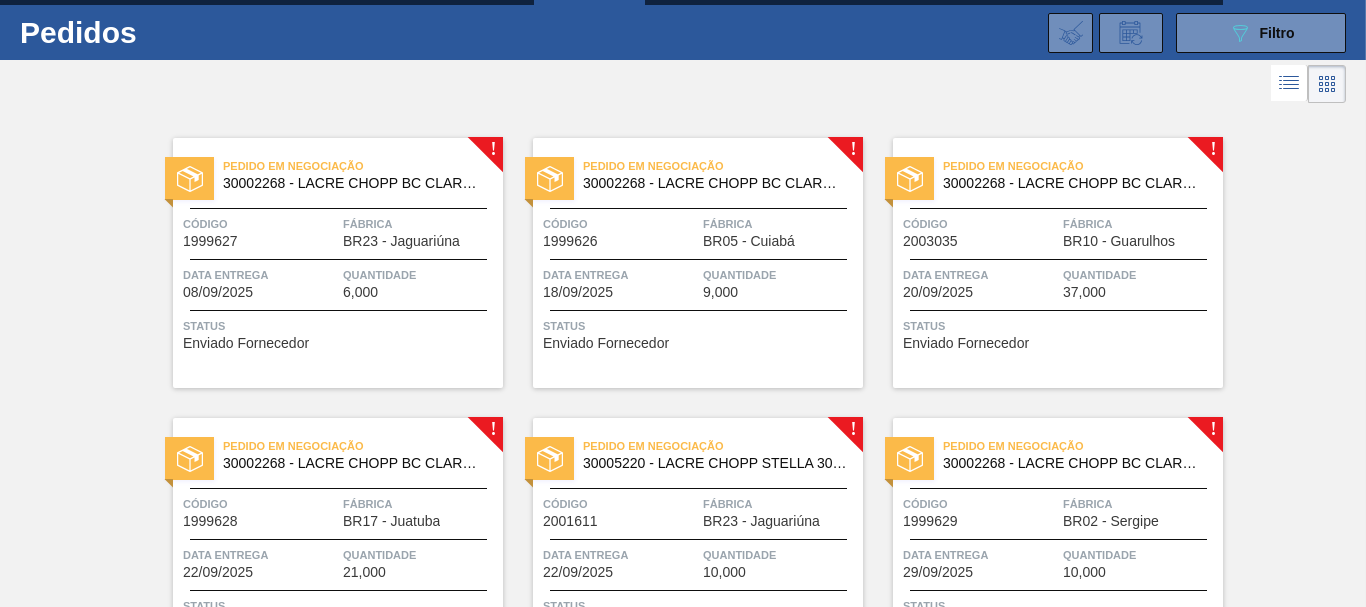 click on "Pedido em Negociação 30002268 - LACRE CHOPP BC CLARO AF IN65 Código 1999627 Fábrica BR23 - [CITY] Data entrega [DATE] Quantidade 6,000 Status Enviado Fornecedor" at bounding box center [338, 263] 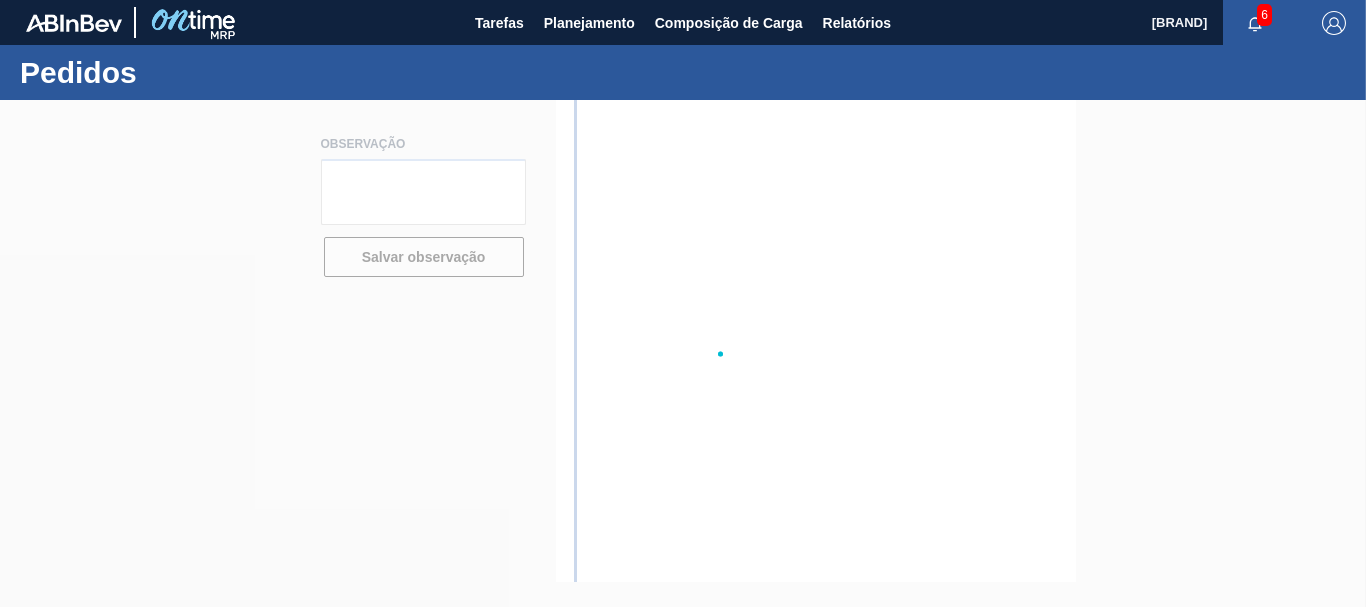 scroll, scrollTop: 0, scrollLeft: 0, axis: both 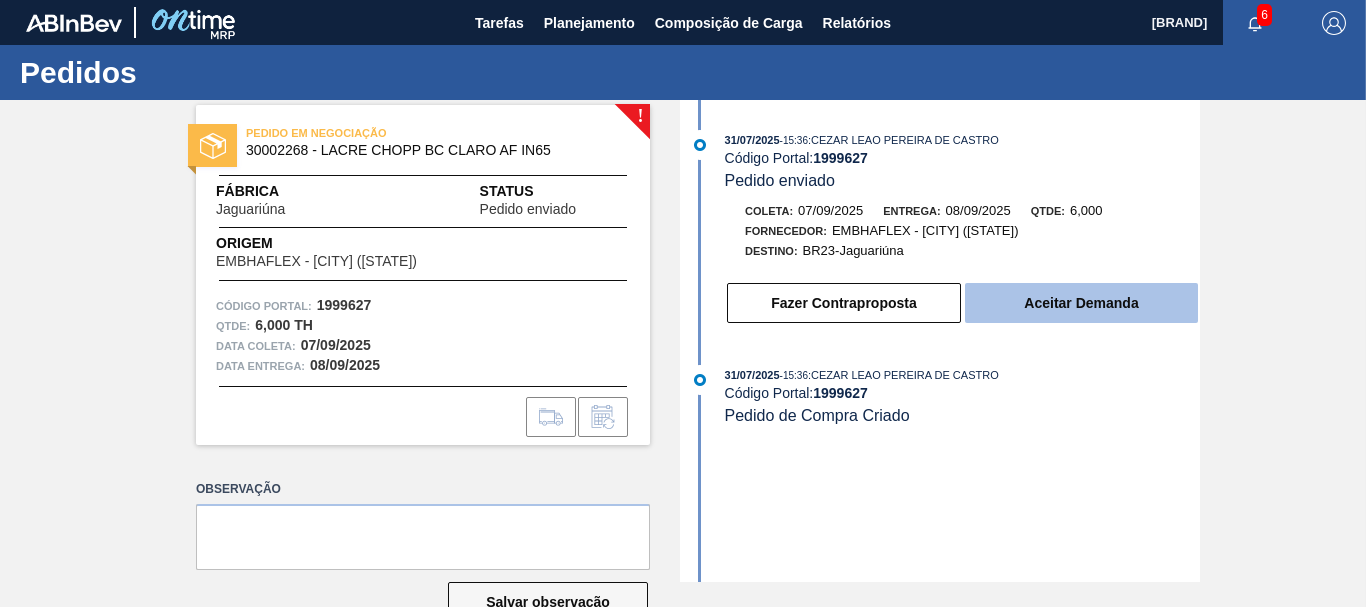 click on "Aceitar Demanda" at bounding box center [1081, 303] 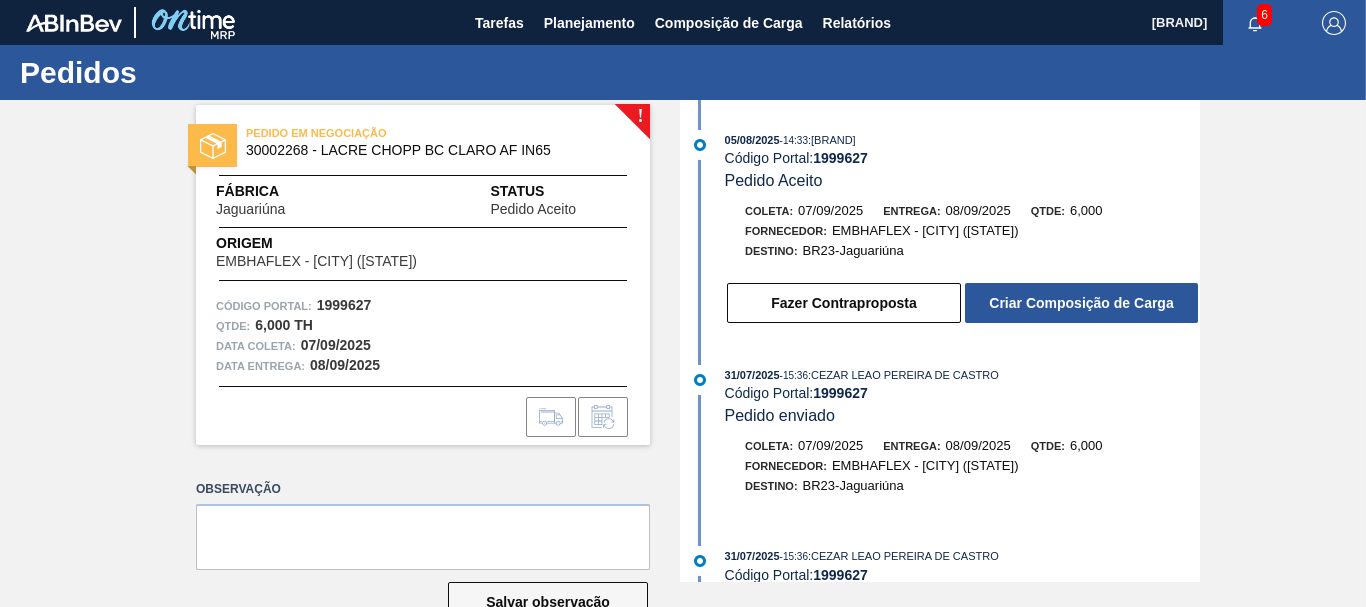 click on "Criar Composição de Carga" at bounding box center [1081, 303] 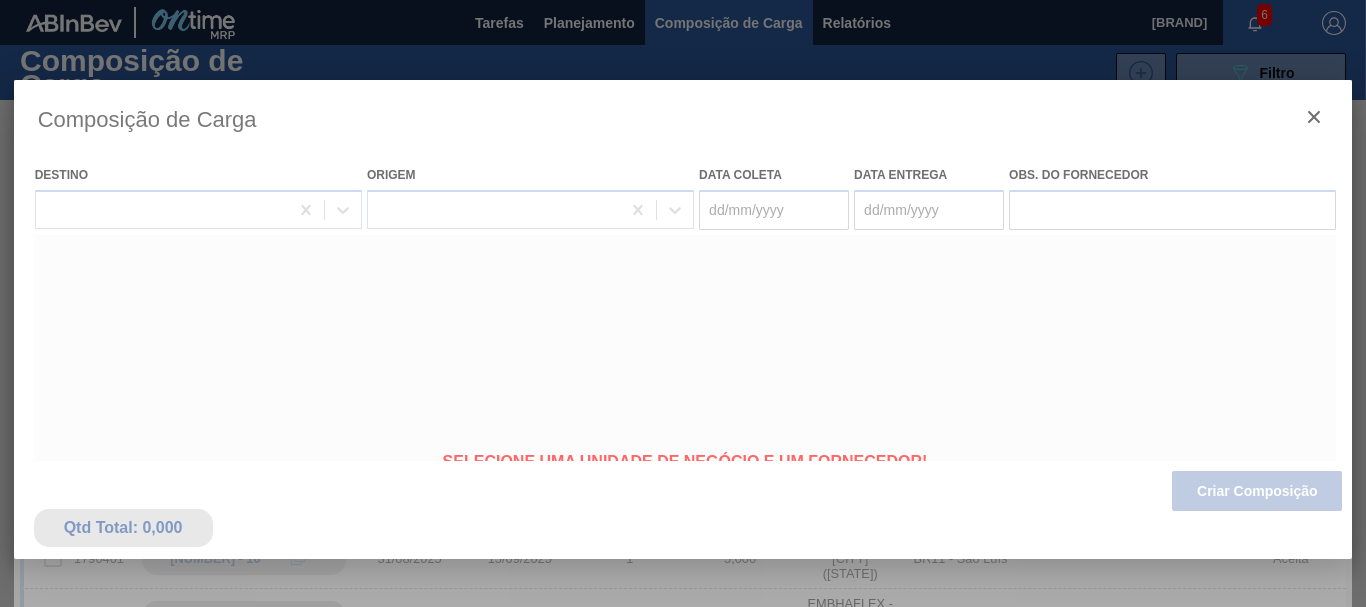 type on "07/09/2025" 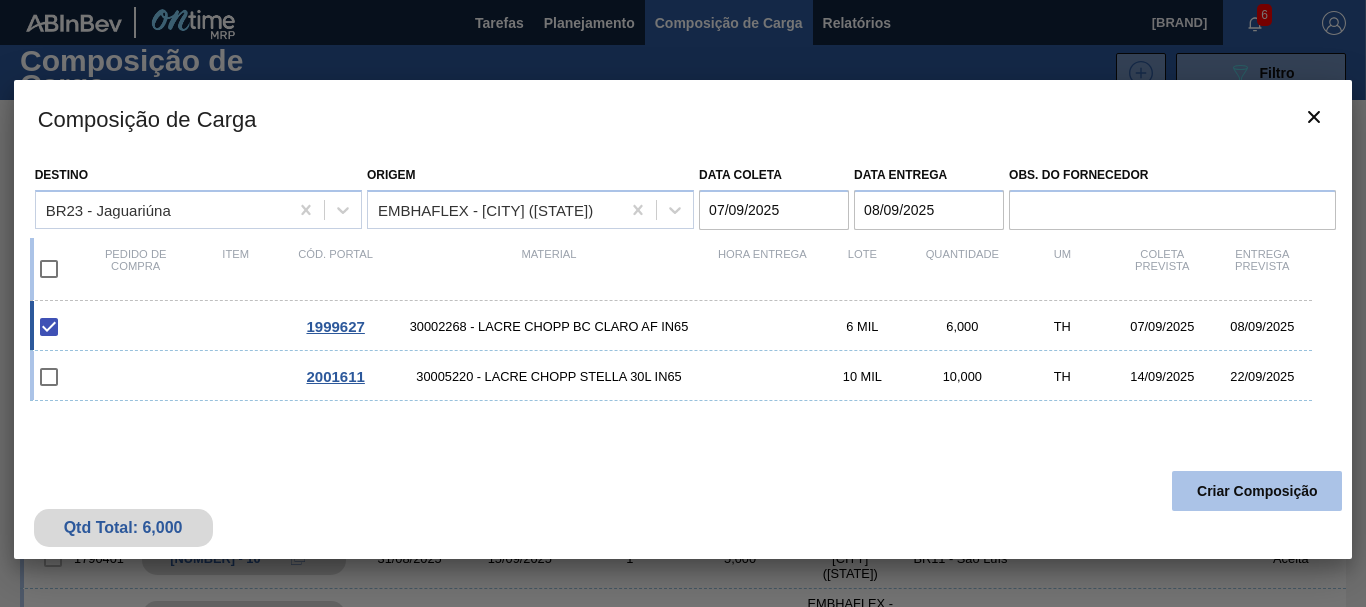 click on "Criar Composição" at bounding box center [1257, 491] 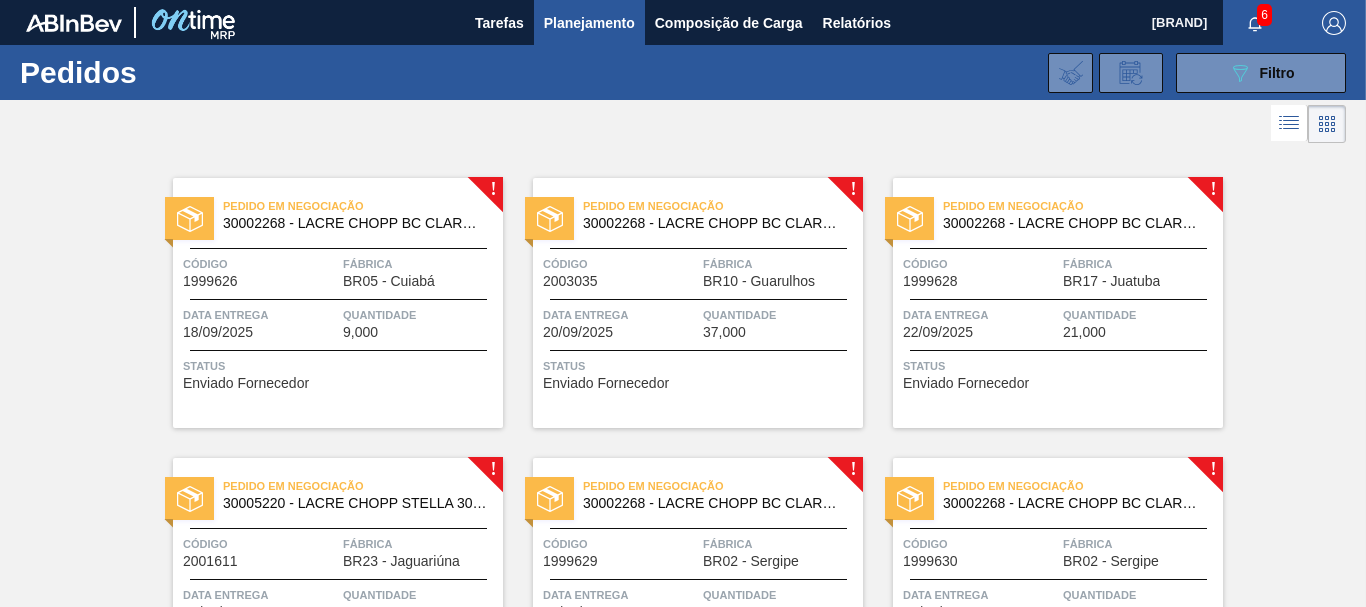 click on "Pedido em Negociação 30002268 - LACRE CHOPP BC CLARO AF IN65 Código 1999626 Fábrica BR05 - [CITY] Data entrega [DATE] Quantidade 9,000 Status Enviado Fornecedor" at bounding box center (338, 303) 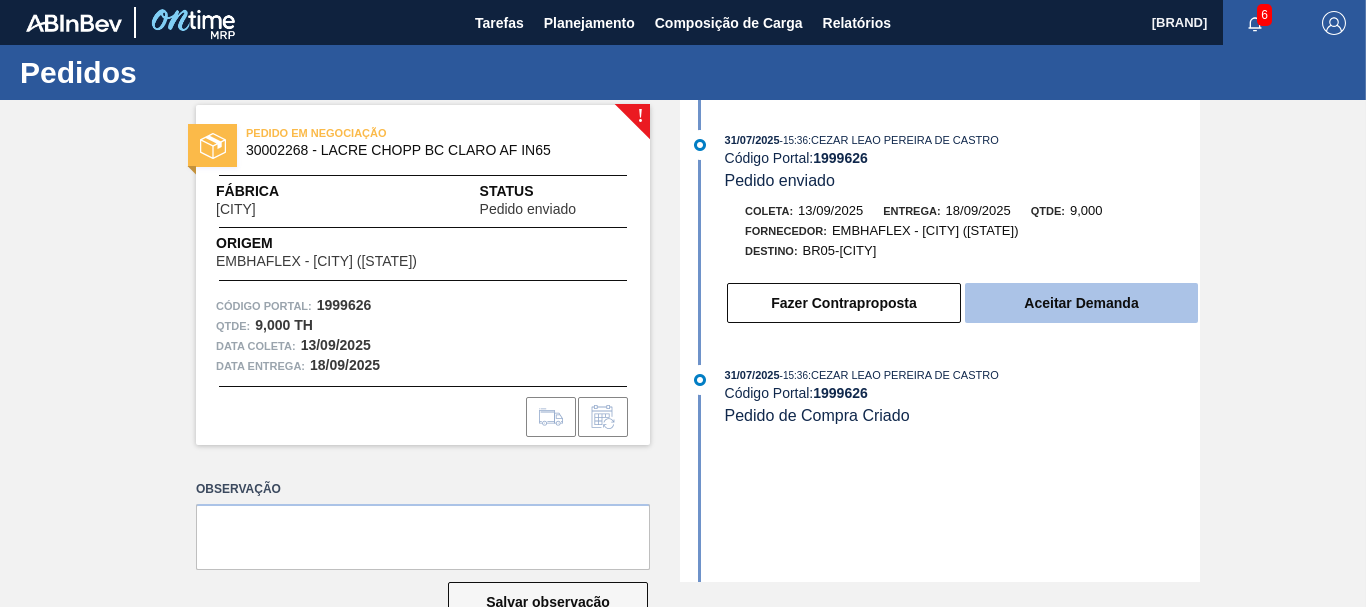 click on "Aceitar Demanda" at bounding box center (1081, 303) 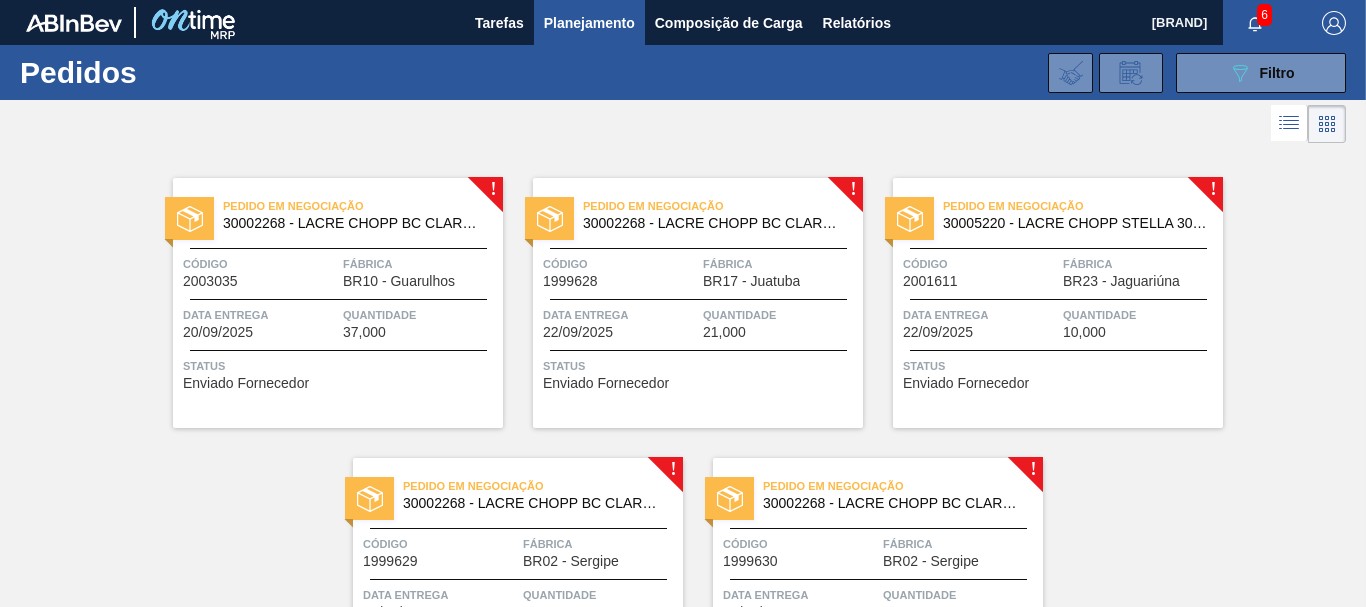 click on "Data entrega [DATE]" at bounding box center (260, 322) 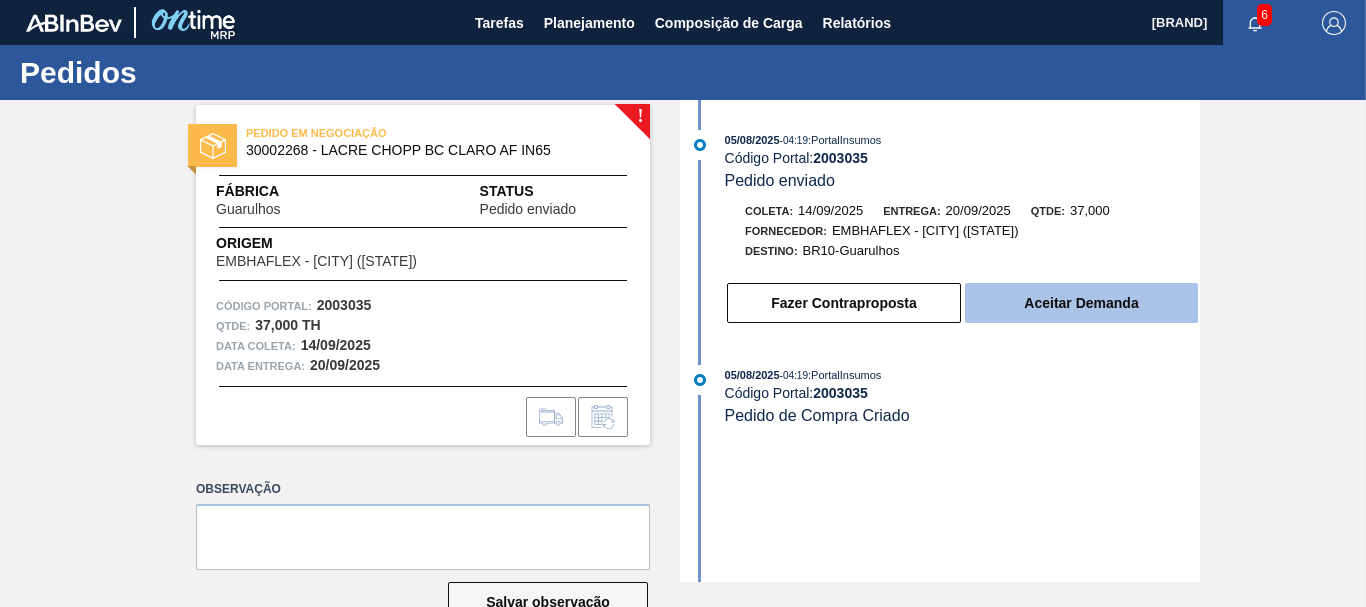 click on "Aceitar Demanda" at bounding box center (1081, 303) 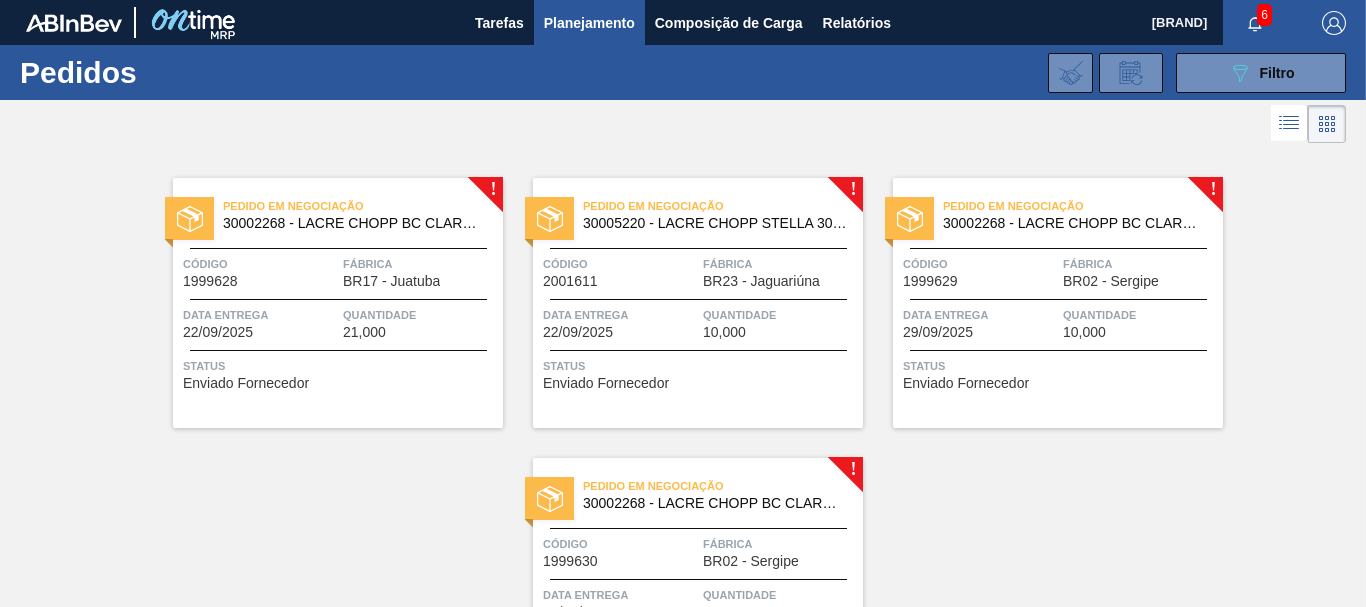 click on "Quantidade" at bounding box center (420, 315) 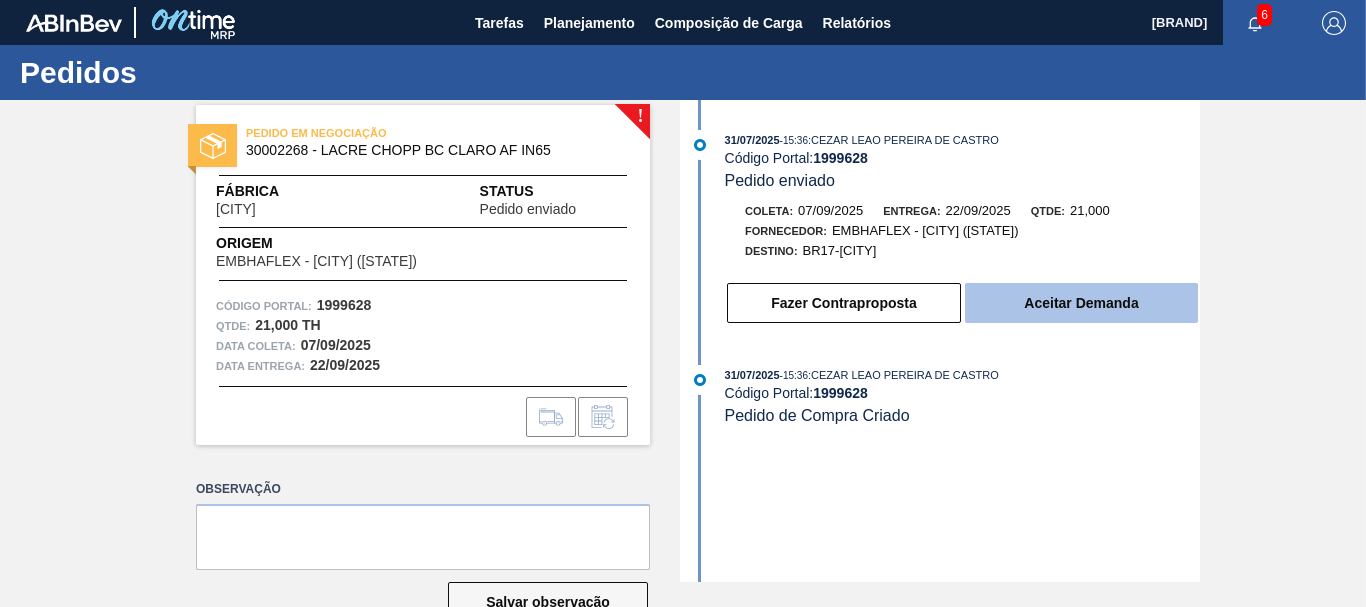 click on "Aceitar Demanda" at bounding box center [1081, 303] 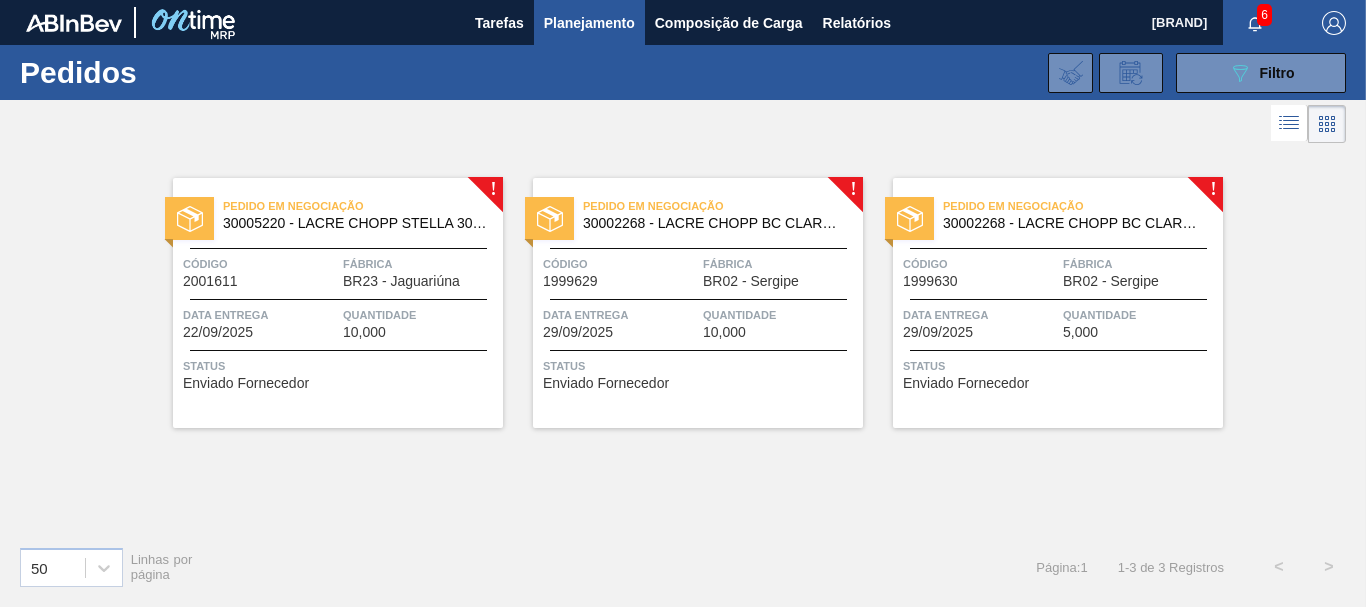 click on "Código" at bounding box center [620, 264] 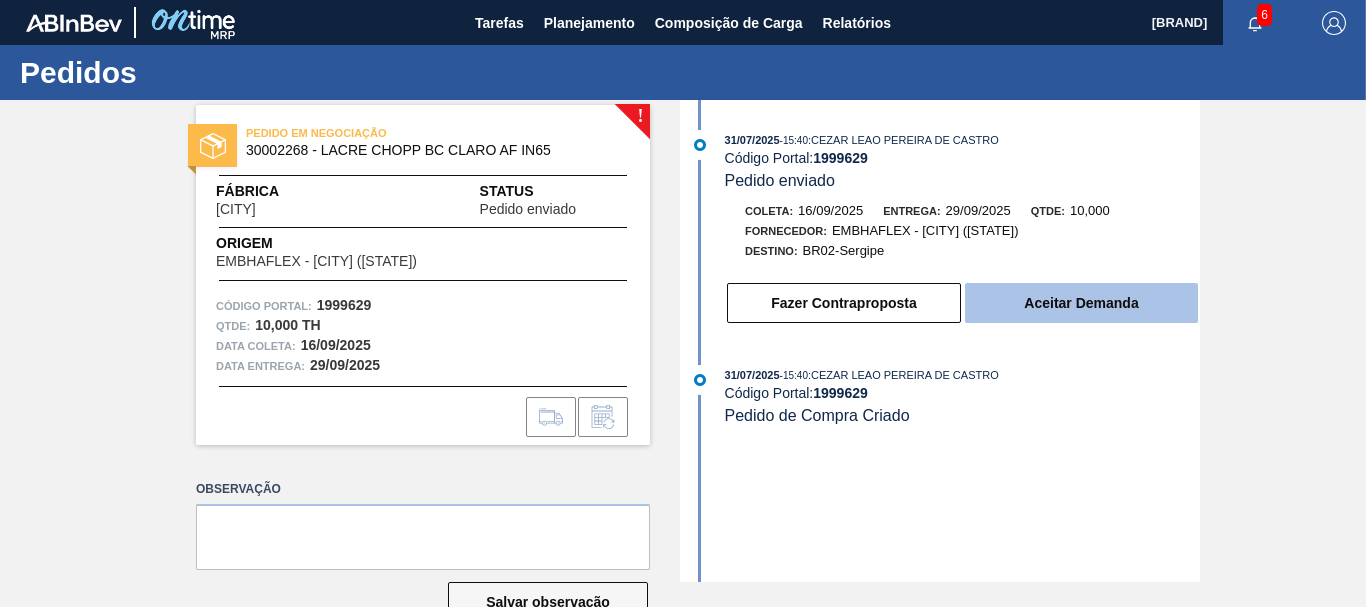 click on "Aceitar Demanda" at bounding box center (1081, 303) 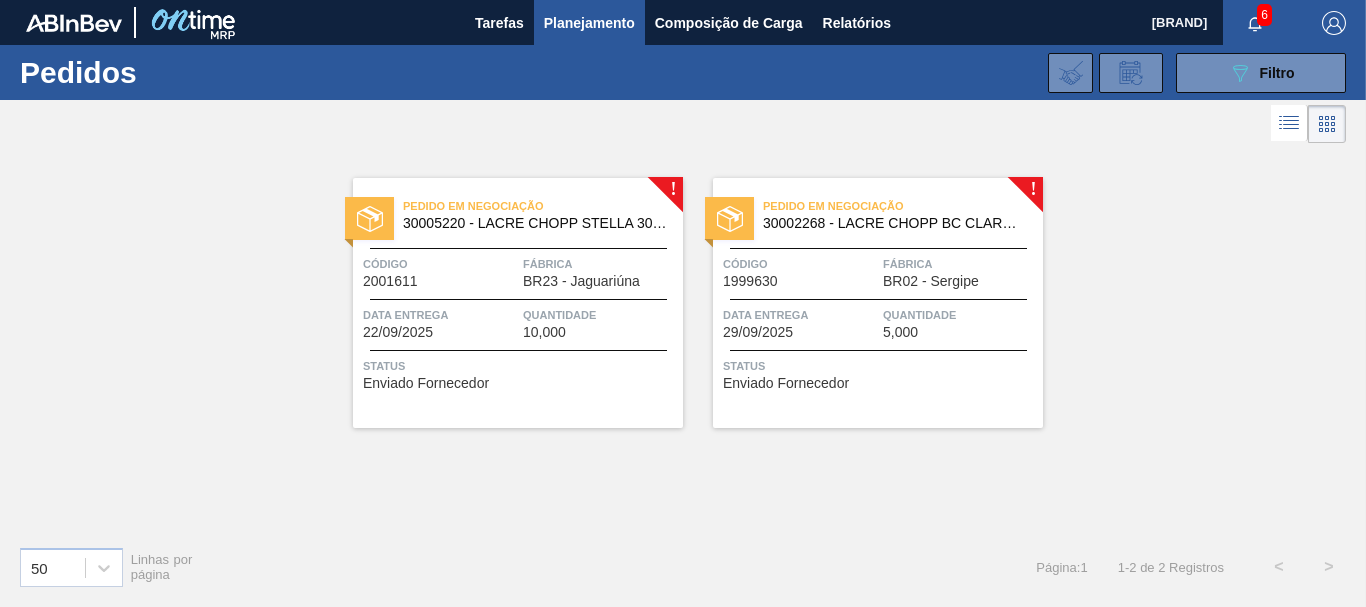 click on "BR02 - Sergipe" at bounding box center [931, 281] 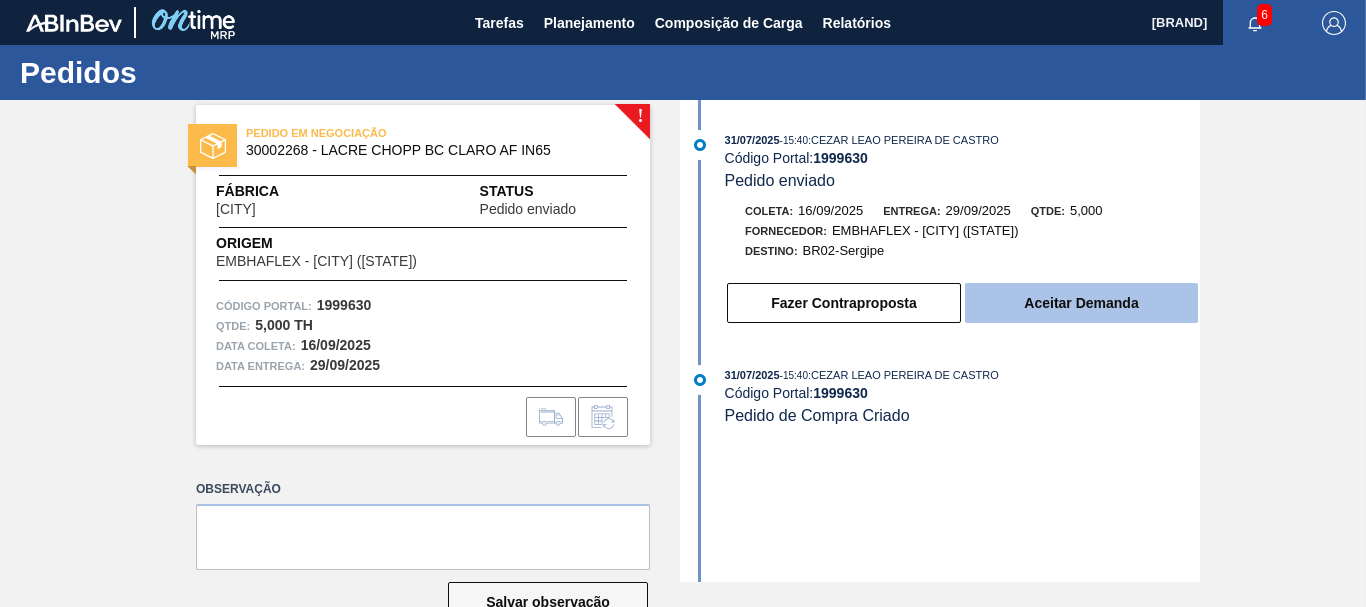 click on "Aceitar Demanda" at bounding box center (1081, 303) 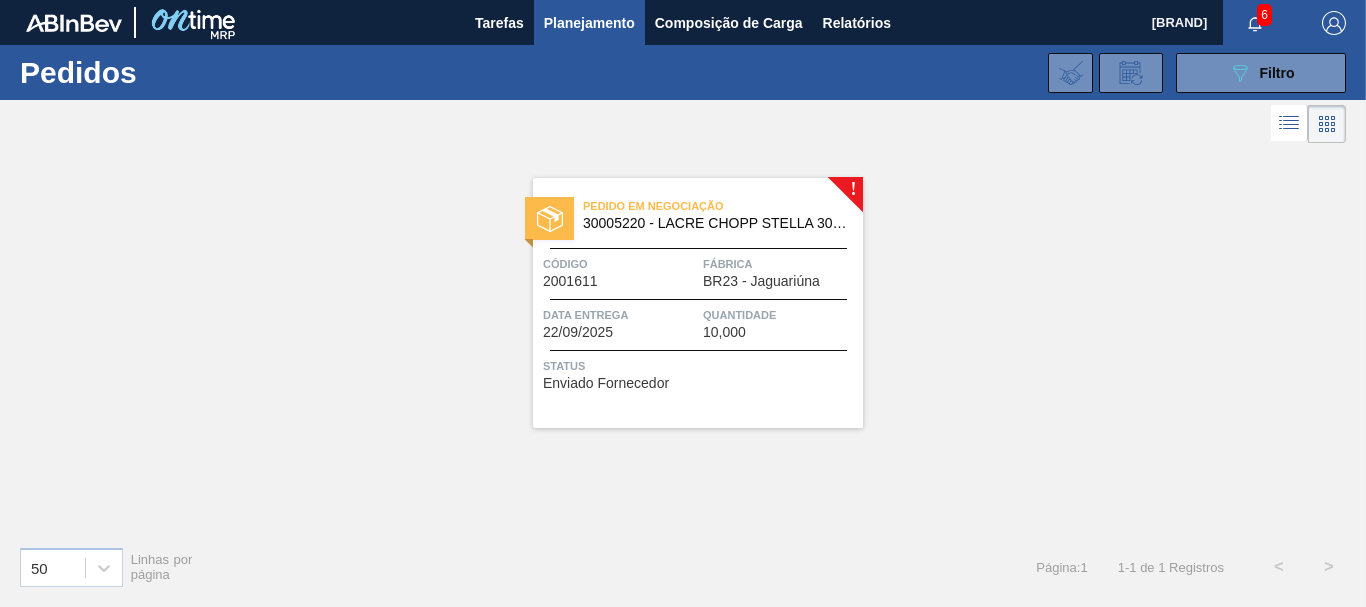 click on "BR23 - Jaguariúna" at bounding box center [761, 281] 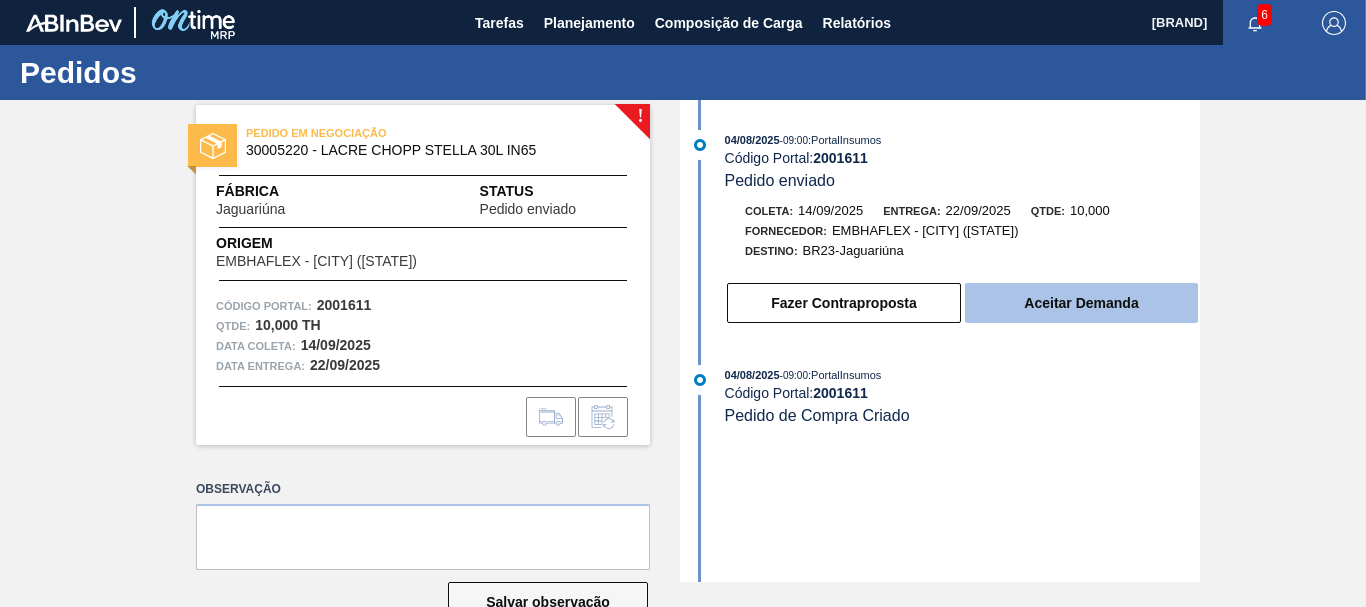 click on "Aceitar Demanda" at bounding box center (1081, 303) 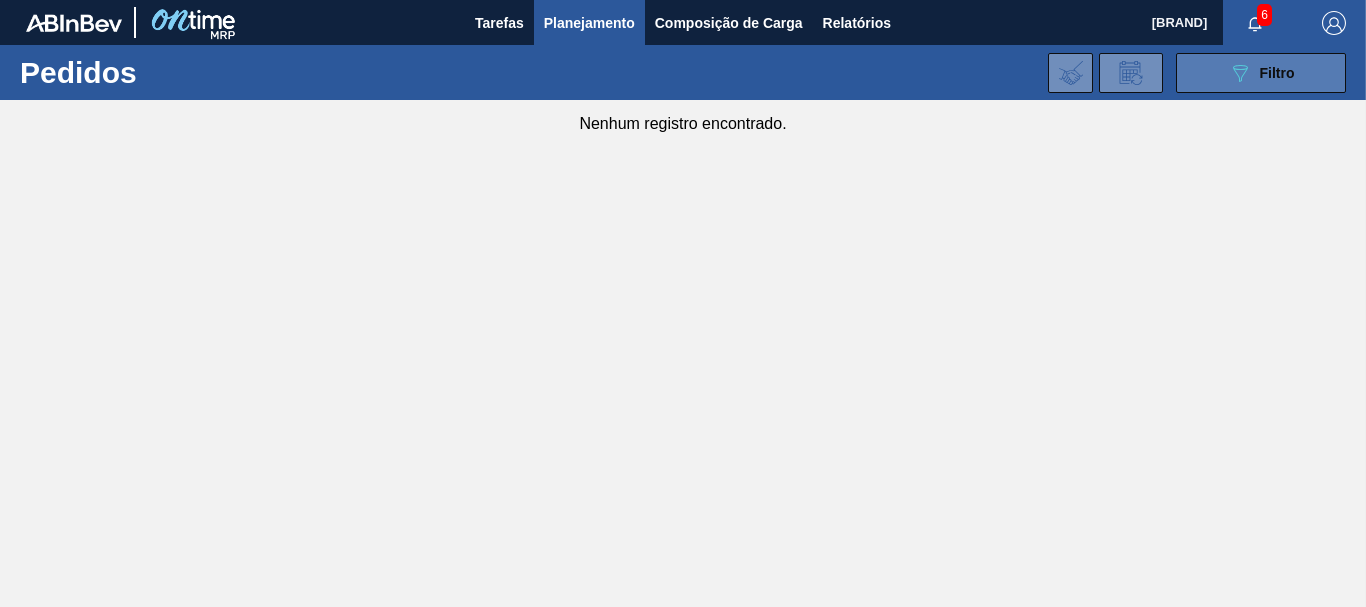 click on "089F7B8B-B2A5-4AFE-B5C0-19BA573D28AC" 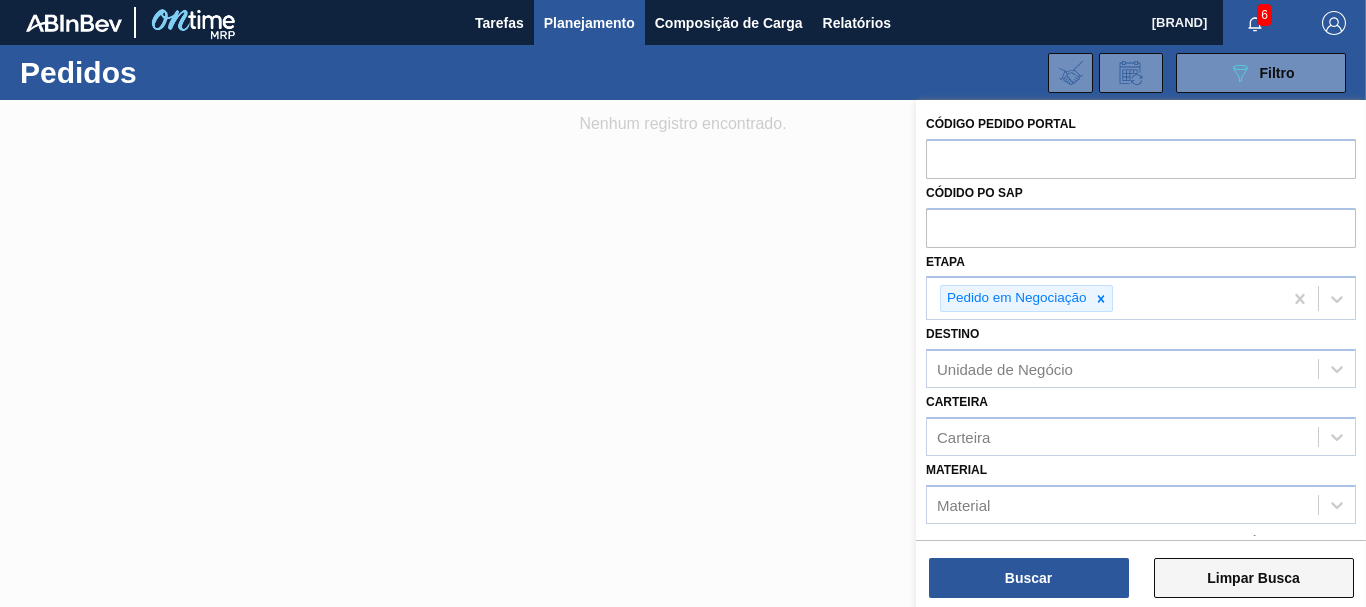 click on "Limpar Busca" at bounding box center (1254, 578) 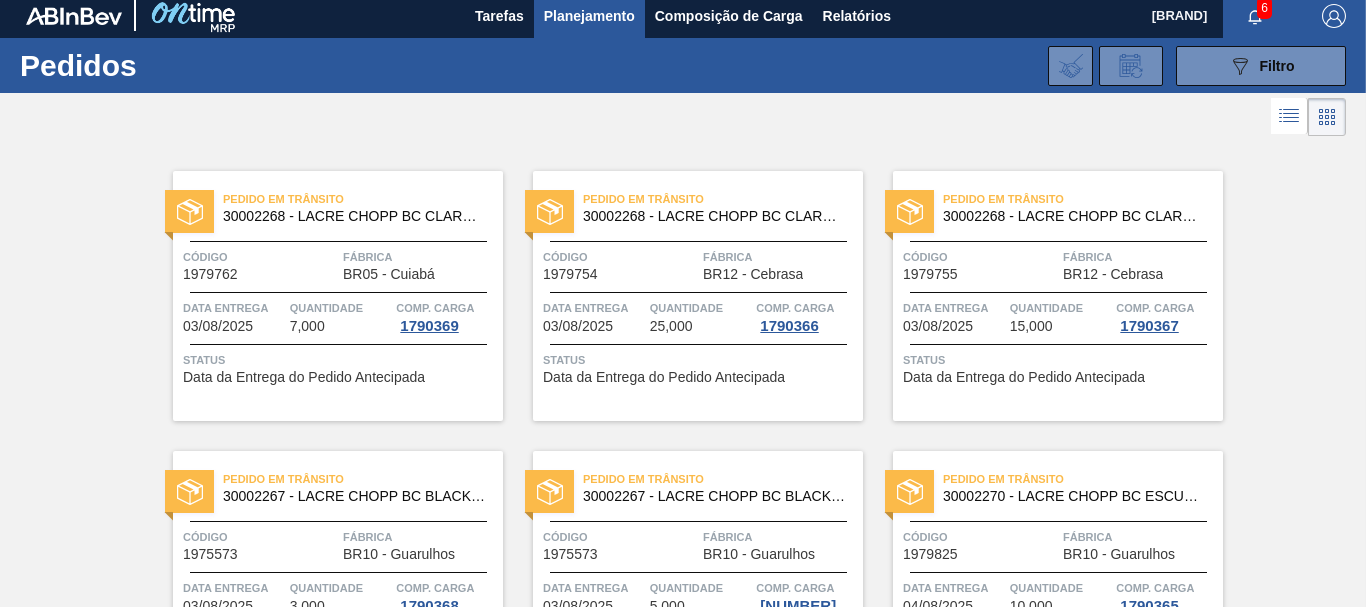 scroll, scrollTop: 0, scrollLeft: 0, axis: both 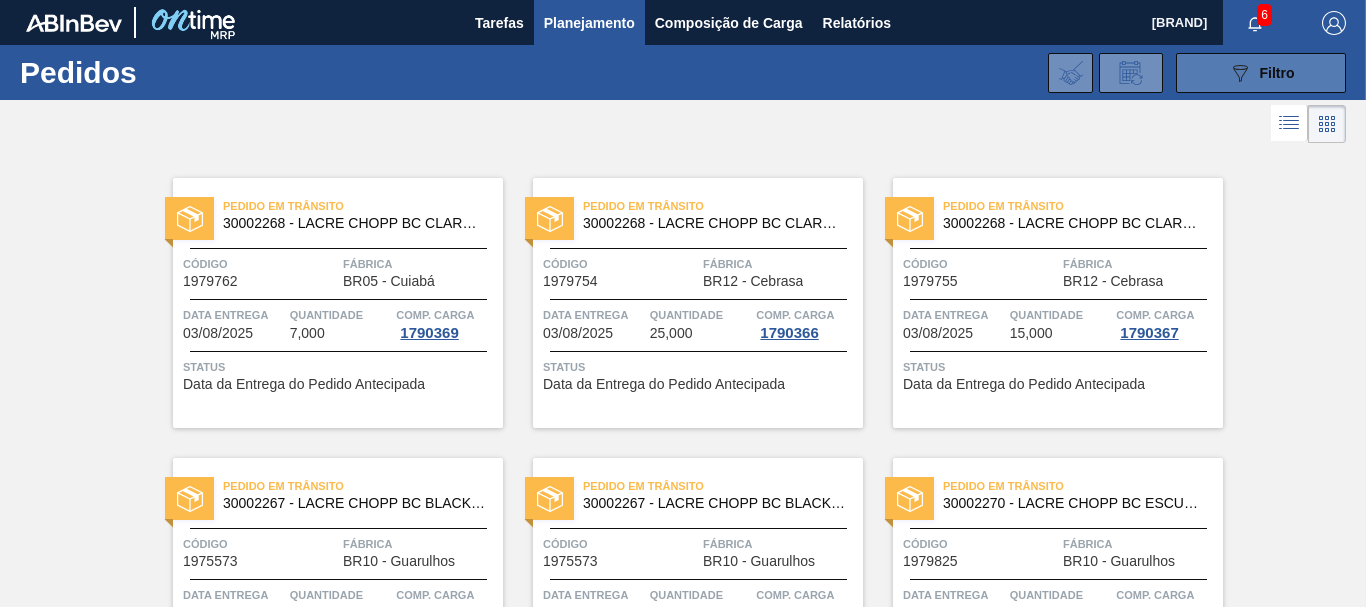 click on "089F7B8B-B2A5-4AFE-B5C0-19BA573D28AC Filtro" at bounding box center (1261, 73) 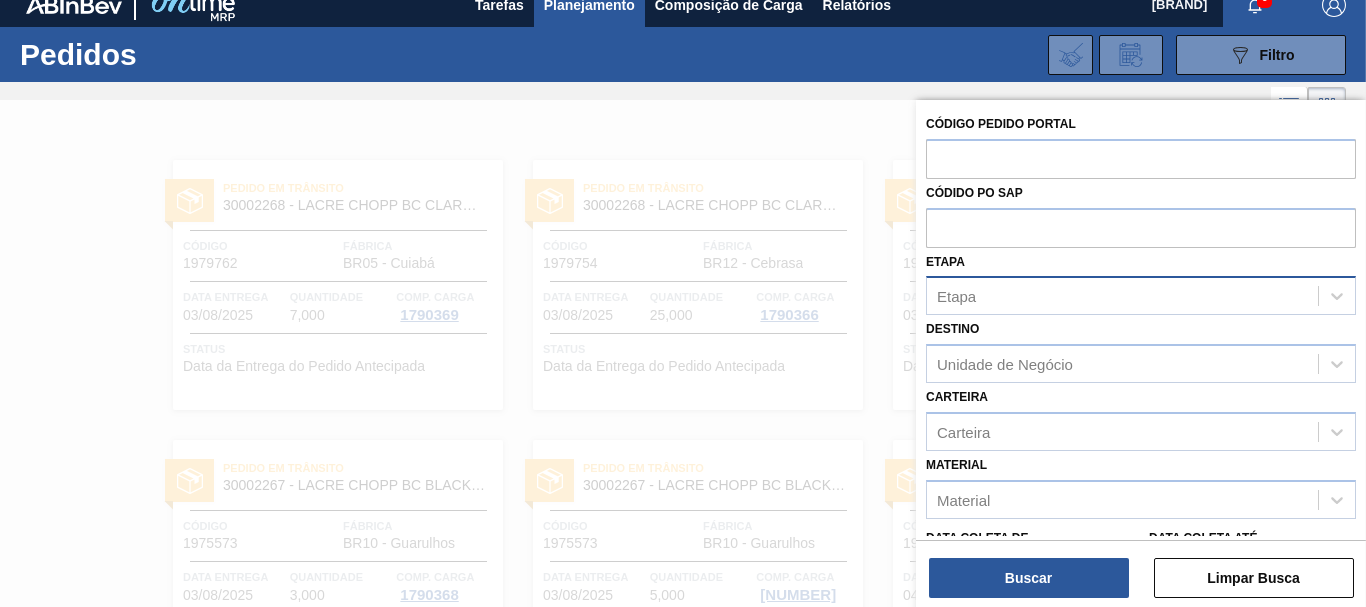 click on "Etapa" at bounding box center [1122, 296] 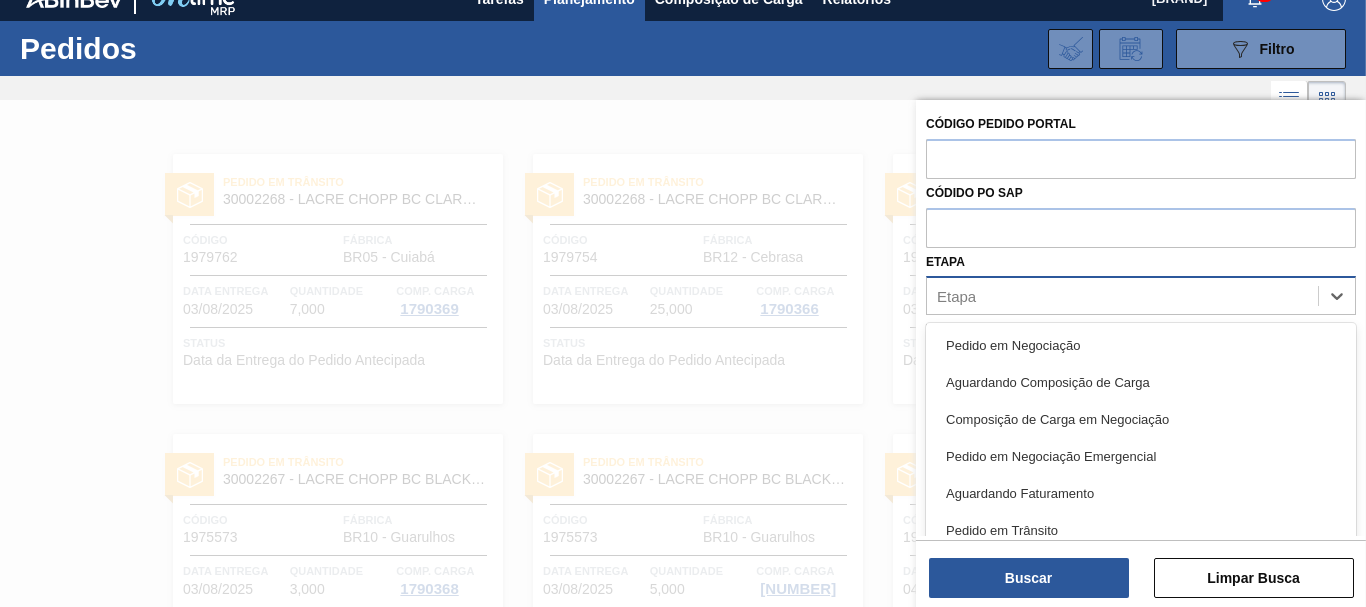 scroll, scrollTop: 24, scrollLeft: 0, axis: vertical 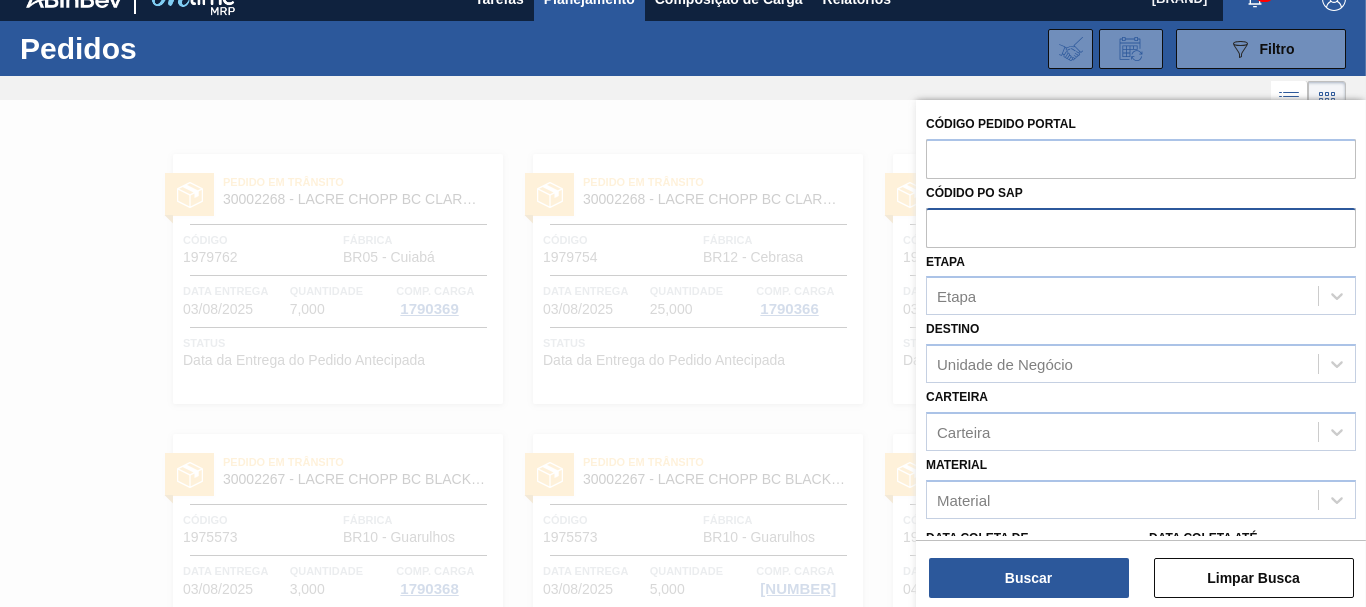 click at bounding box center (1141, 227) 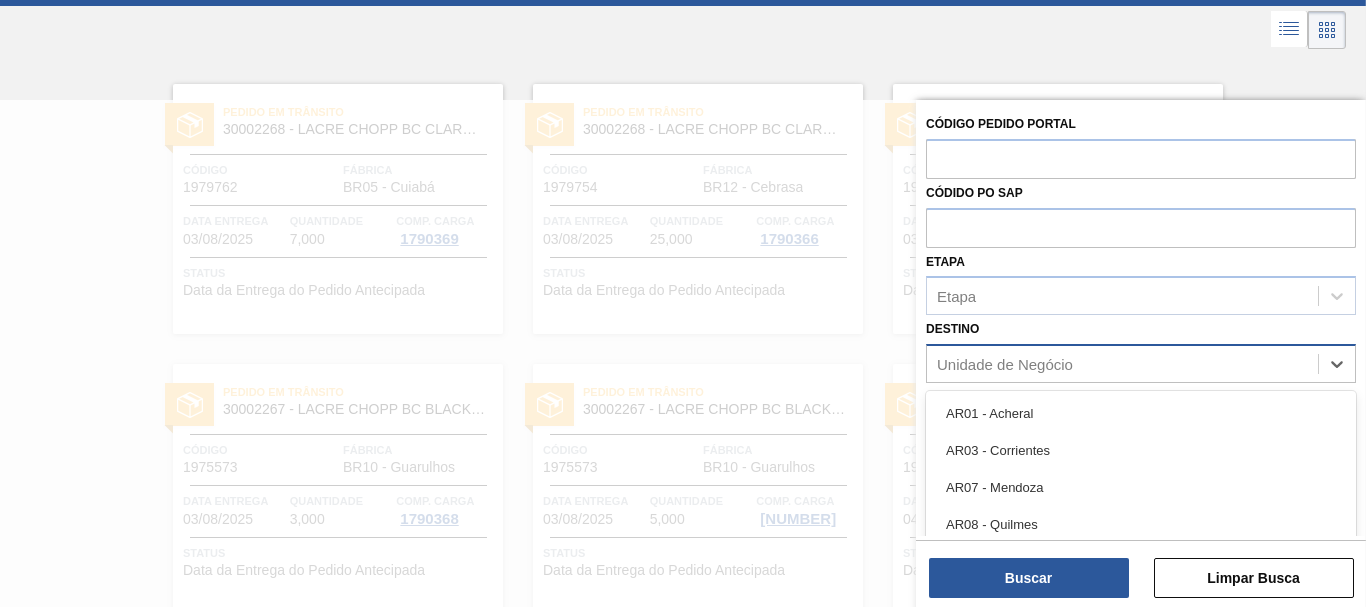 click on "Unidade de Negócio" at bounding box center [1122, 364] 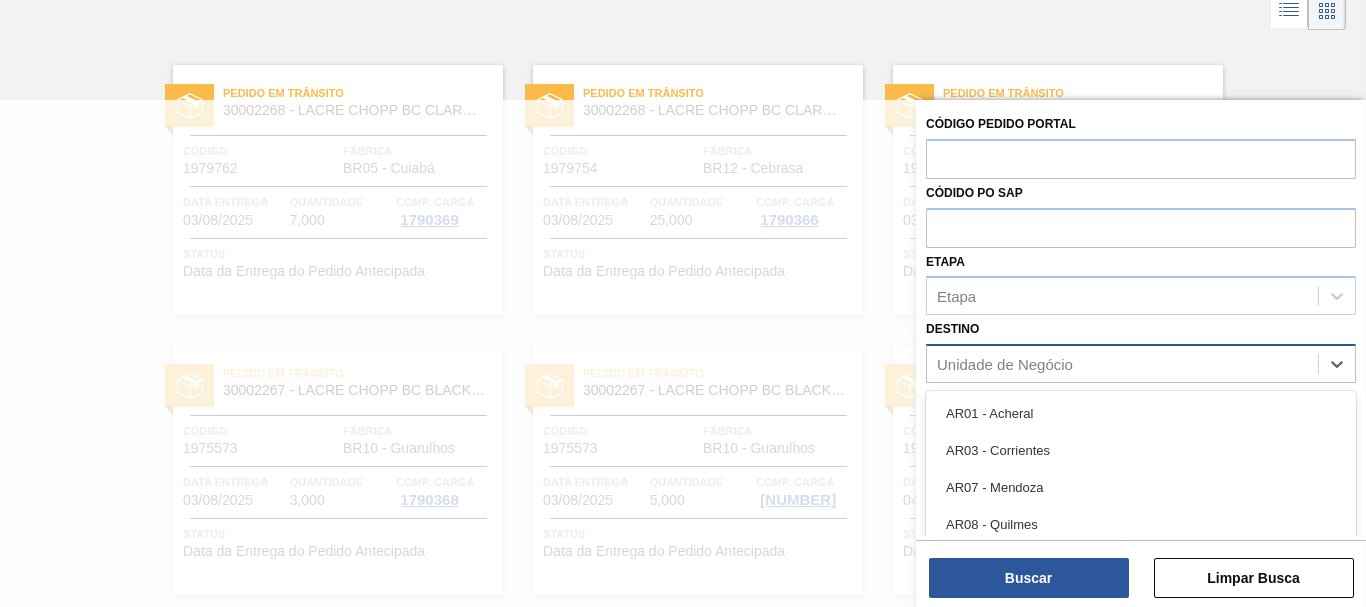 scroll, scrollTop: 116, scrollLeft: 0, axis: vertical 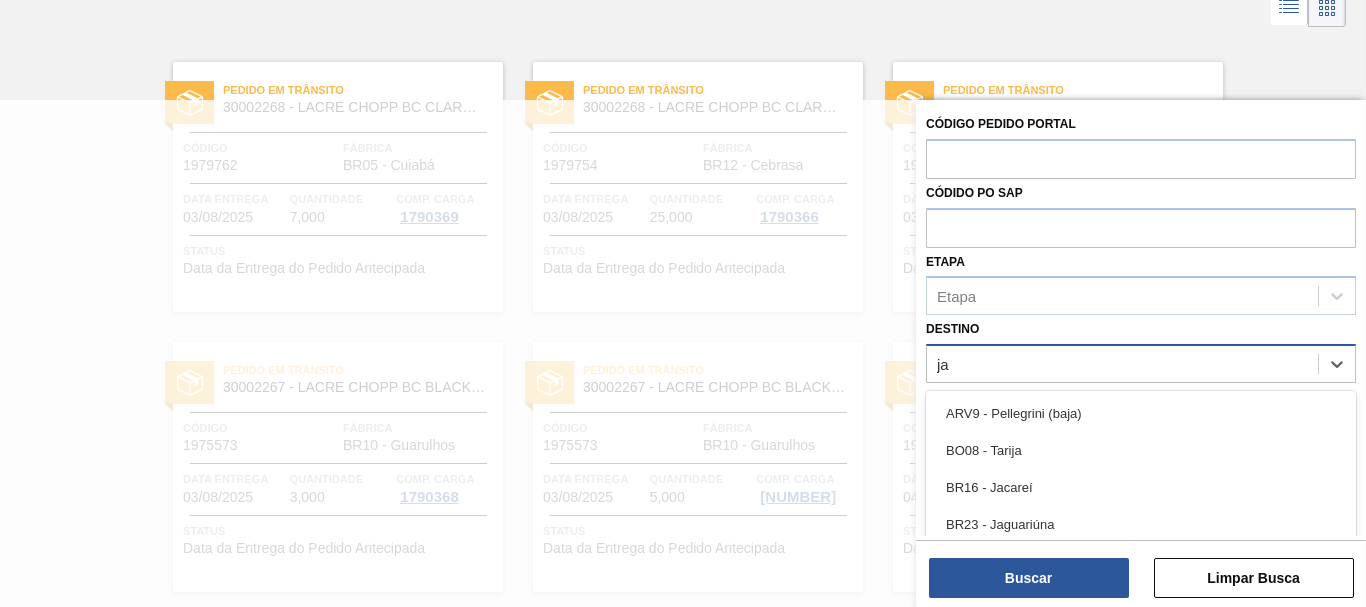 type on "jag" 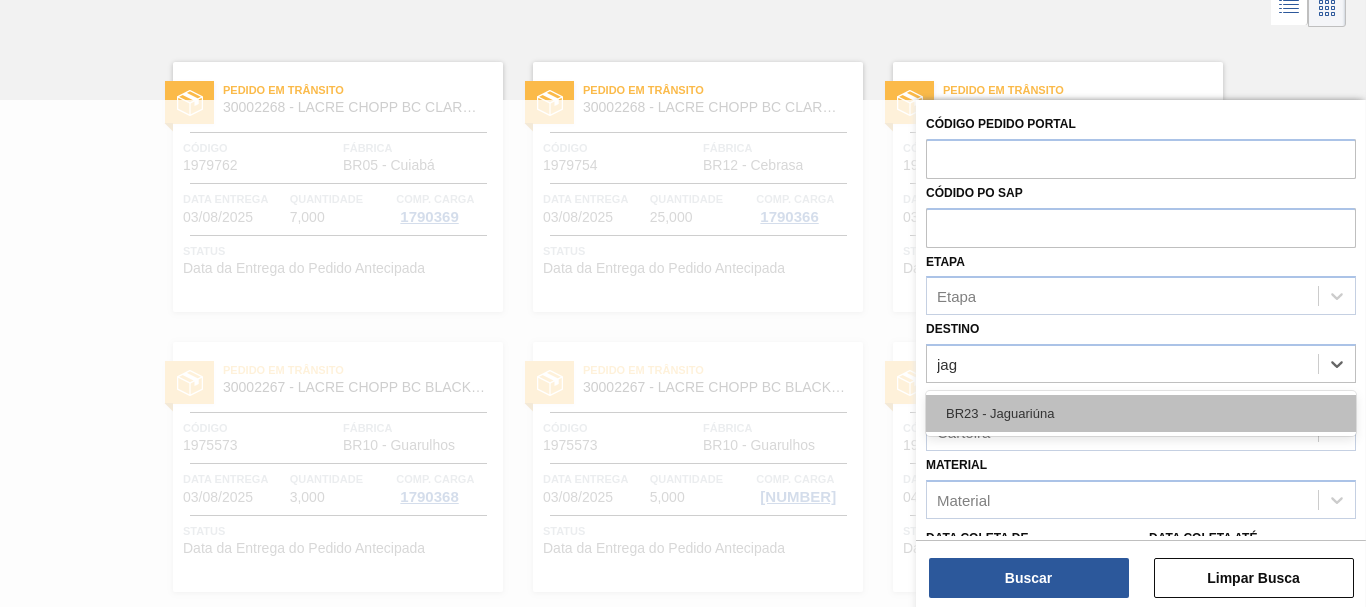 click on "BR23 - Jaguariúna" at bounding box center (1141, 413) 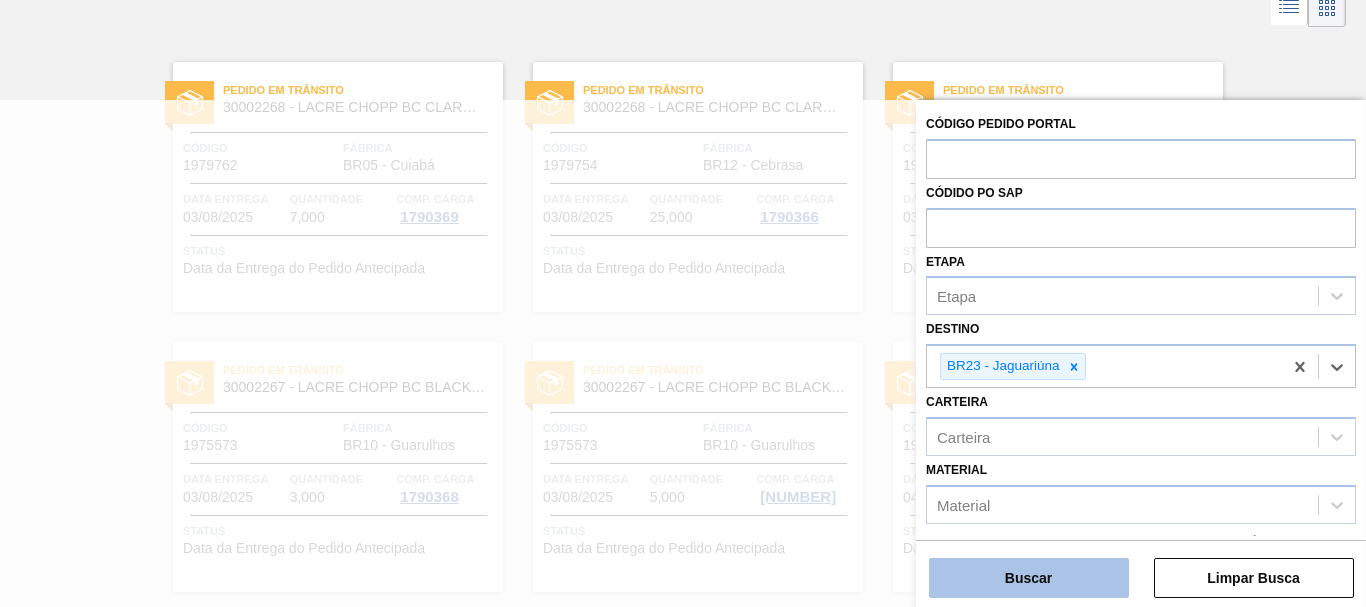click on "Buscar" at bounding box center (1029, 578) 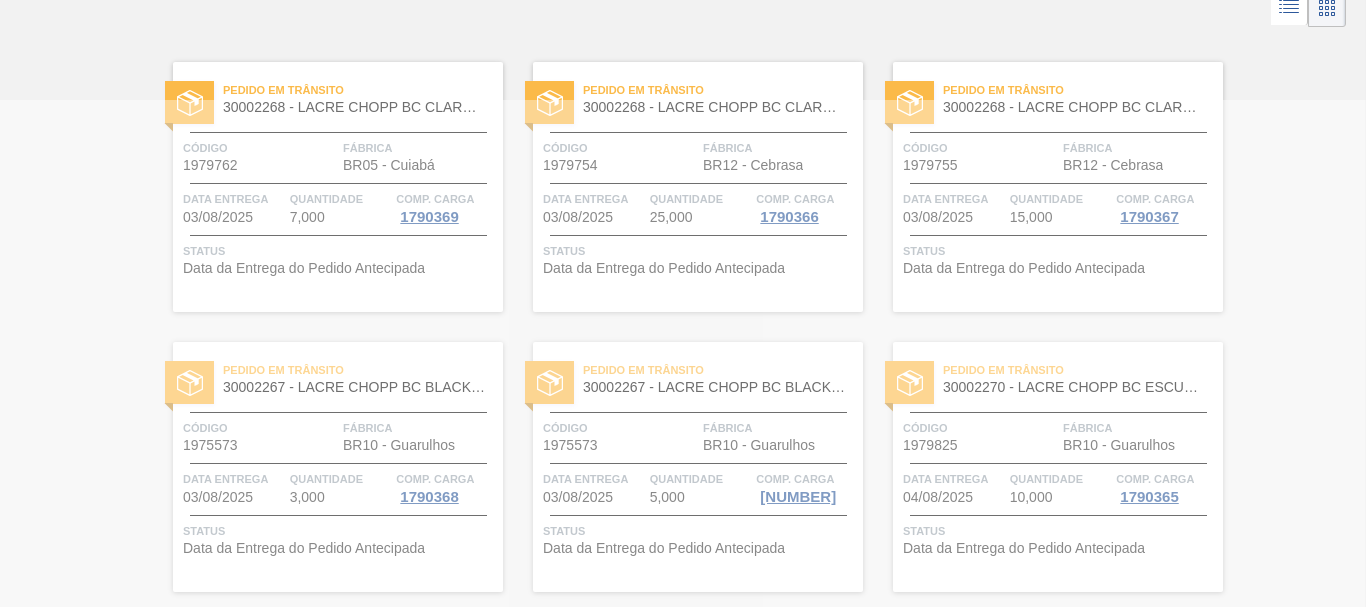 scroll, scrollTop: 0, scrollLeft: 0, axis: both 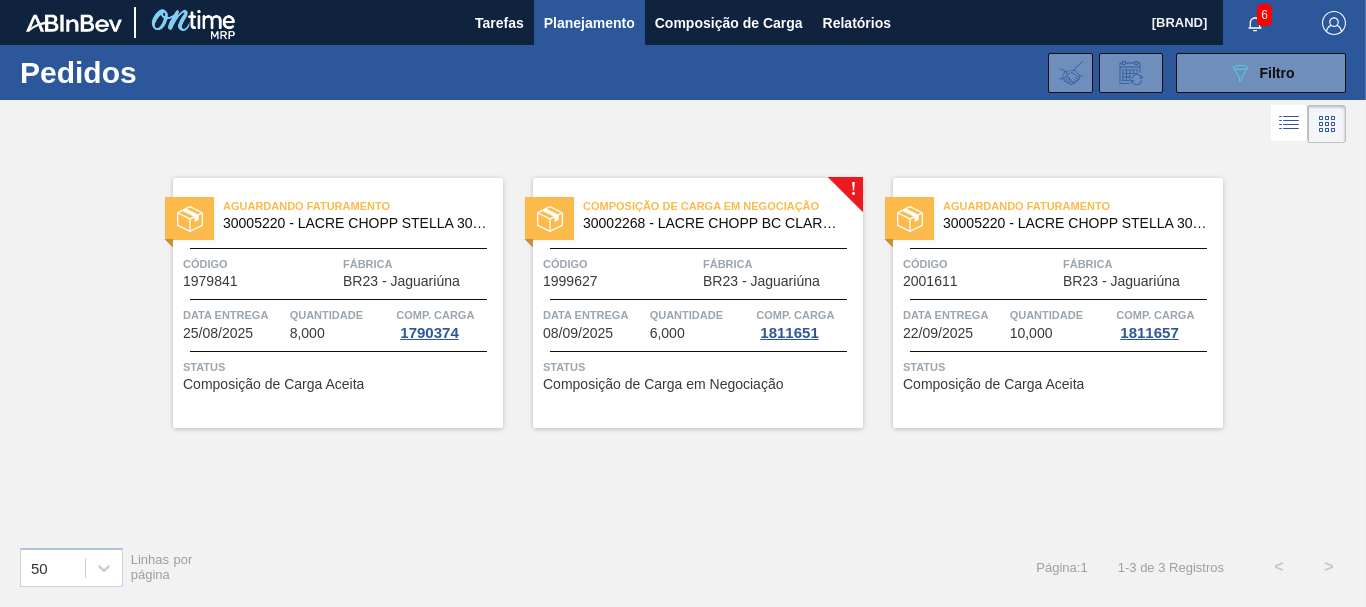 click on "Composição de Carga em Negociação 30002268 - LACRE CHOPP BC CLARO AF IN65 Código 1999627 Fábrica BR23 - [CITY] Data entrega [DATE] Quantidade 6,000 Comp. Carga 1811651 Status Composição de Carga em Negociação" at bounding box center [698, 303] 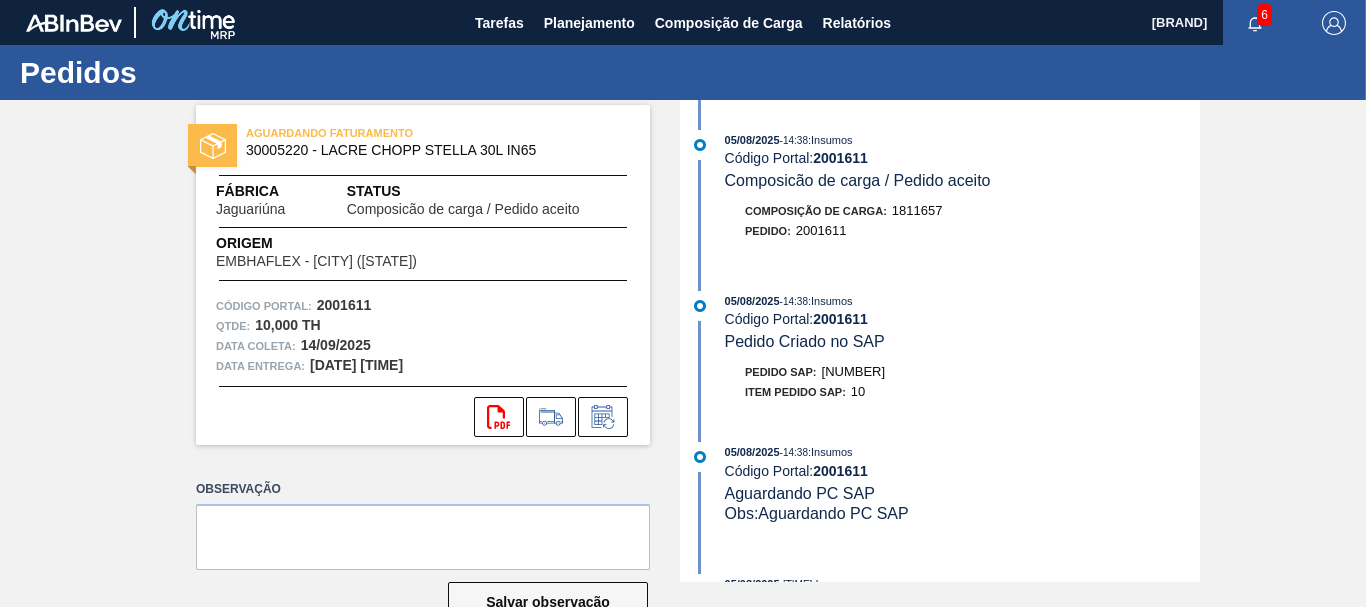 click on "[DATE] - [TIME] : Insumos Código Portal: 2001611 Composicão de carga / Pedido aceito Composição de Carga : 1811657 Pedido : 2001611 [DATE] - [TIME] : Insumos Código Portal: 2001611 Pedido Criado no SAP Pedido SAP: 5800341444 Item pedido SAP: 10 [DATE] - [TIME] : Insumos Código Portal: 2001611 Aguardando PC SAP Obs: Aguardando PC SAP [DATE] - [TIME] : Insumos Código Portal: 2001611 Pedido inserido na composição de carga Composição de Carga : 1811657 [DATE] - [TIME] : [BRAND] Código Portal: 2001611 Pedido Aceito Coleta: [DATE] Entrega: [DATE] Qtde: 10,000 Fornecedor: EMBHAFLEX - [CITY] ([STATE]) Destino: BR23-[CITY] [DATE] - [TIME] : PortalInsumos Código Portal: 2001611 Pedido enviado Coleta: [DATE] Entrega: [DATE] Qtde: 10,000 Fornecedor: EMBHAFLEX - [CITY] ([STATE]) Destino: BR23-[CITY] [DATE] - [TIME] : PortalInsumos Código Portal: 2001611 Pedido de Compra Criado" at bounding box center [942, 341] 